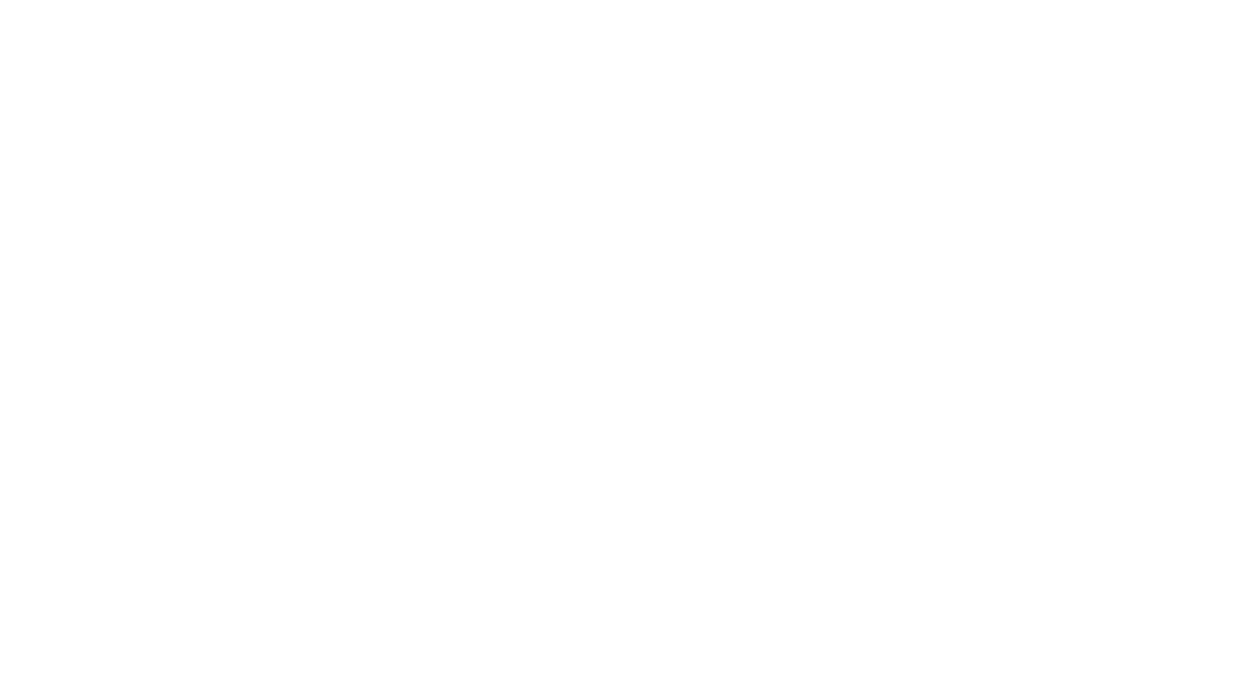 scroll, scrollTop: 0, scrollLeft: 0, axis: both 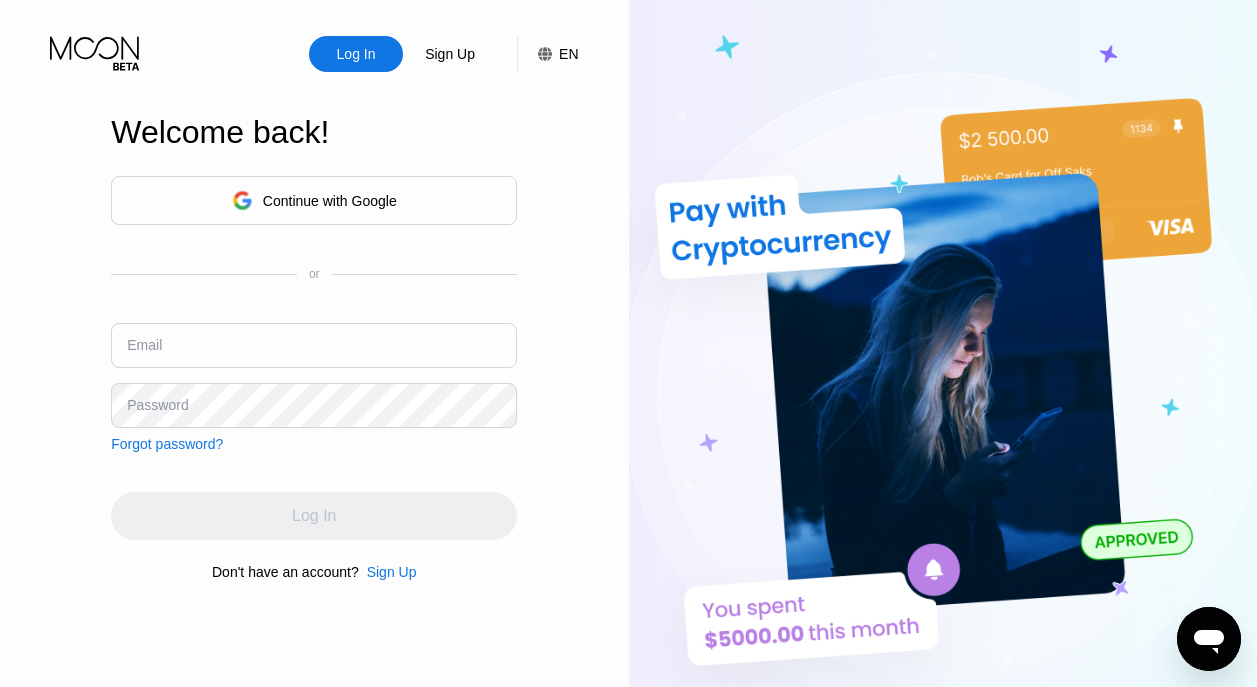 click at bounding box center [314, 345] 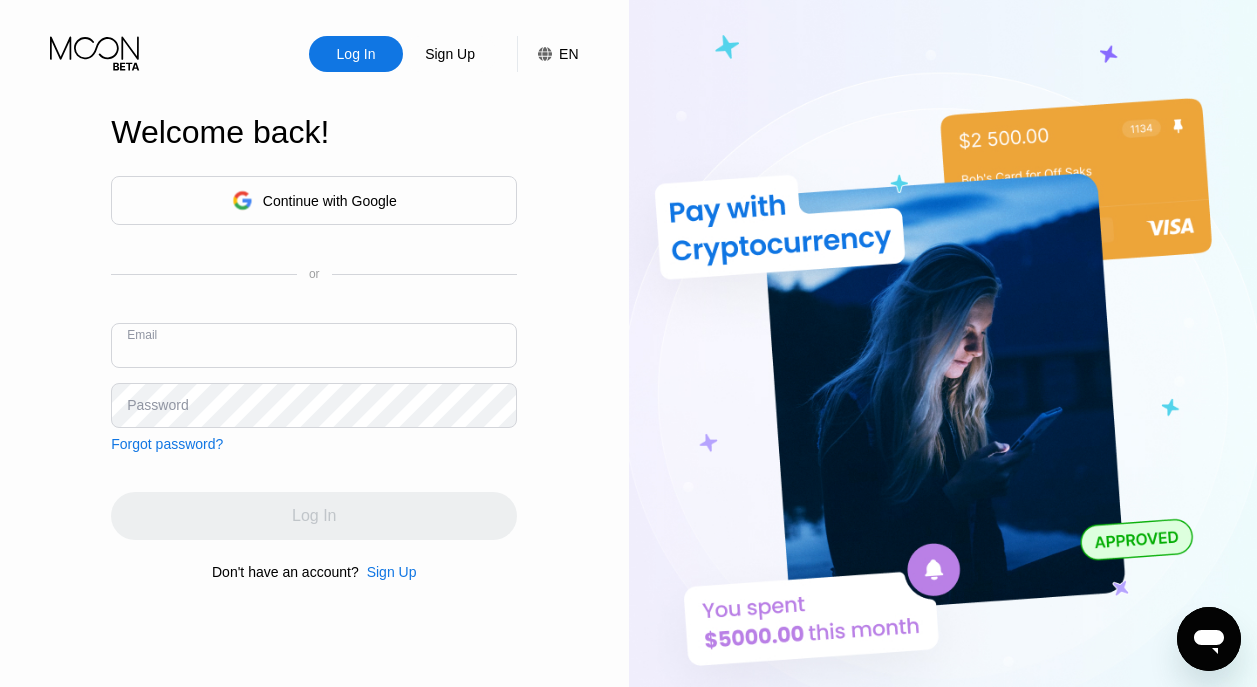 click on "Continue with Google or Email Password Forgot password?" at bounding box center (314, 314) 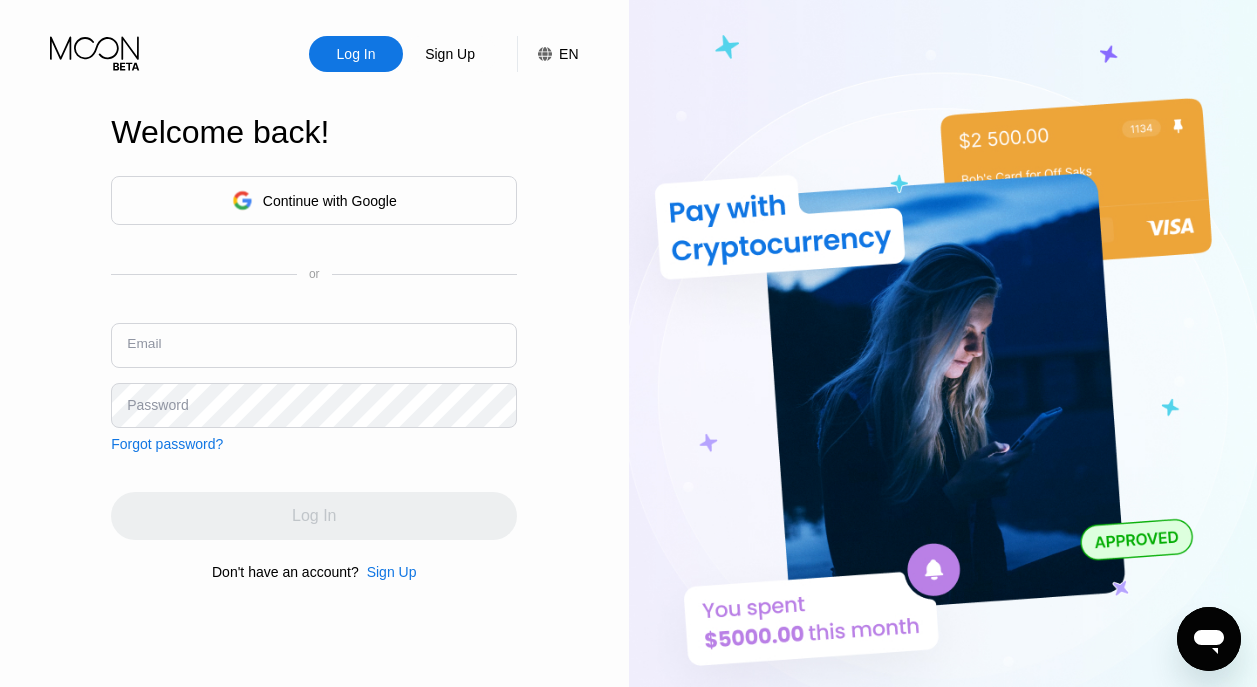 click at bounding box center (314, 345) 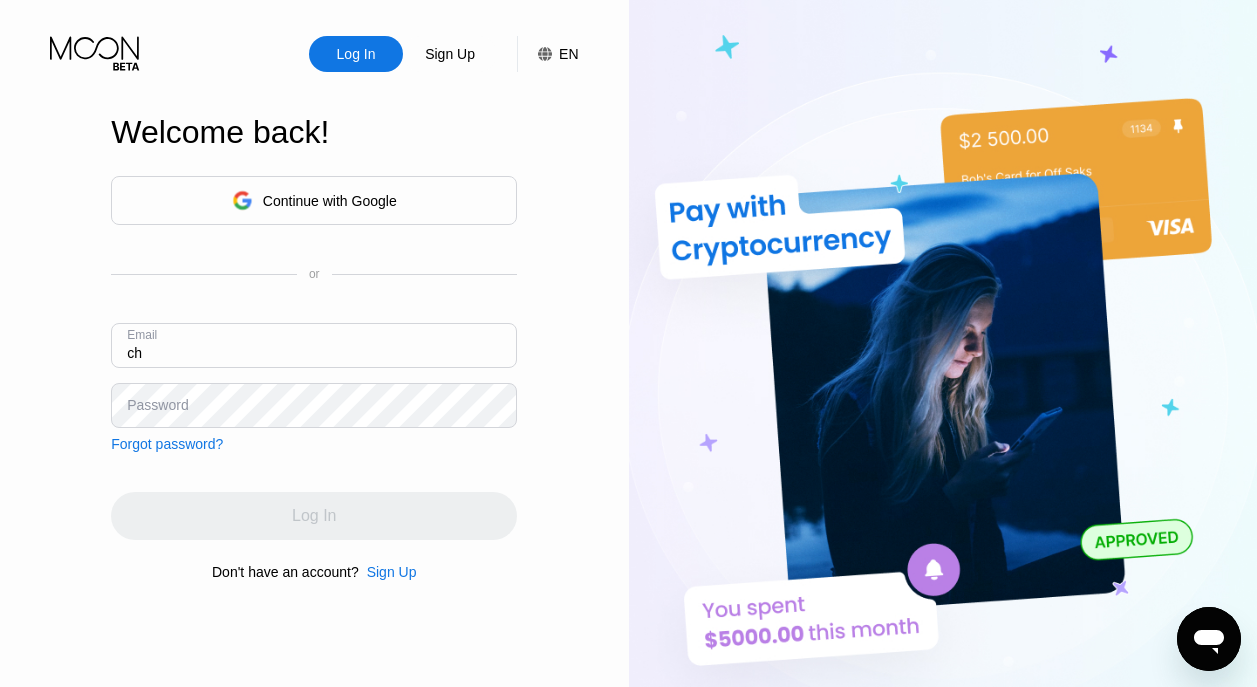 type on "c" 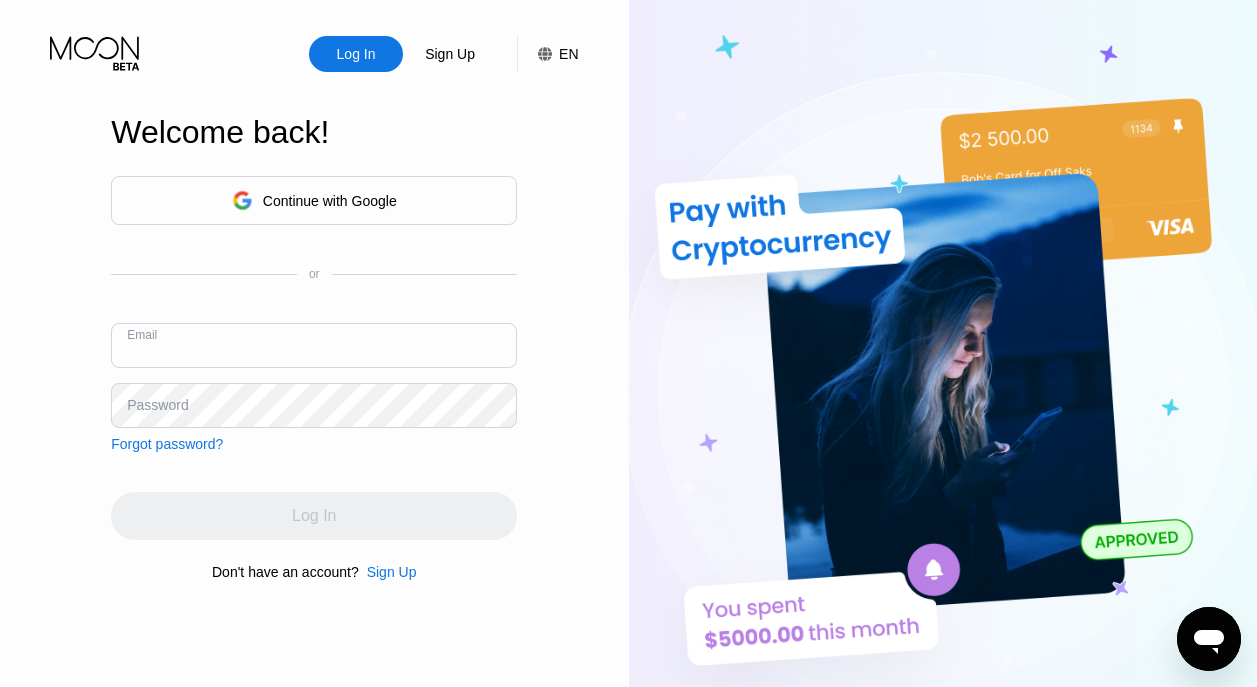 paste on "[EMAIL]" 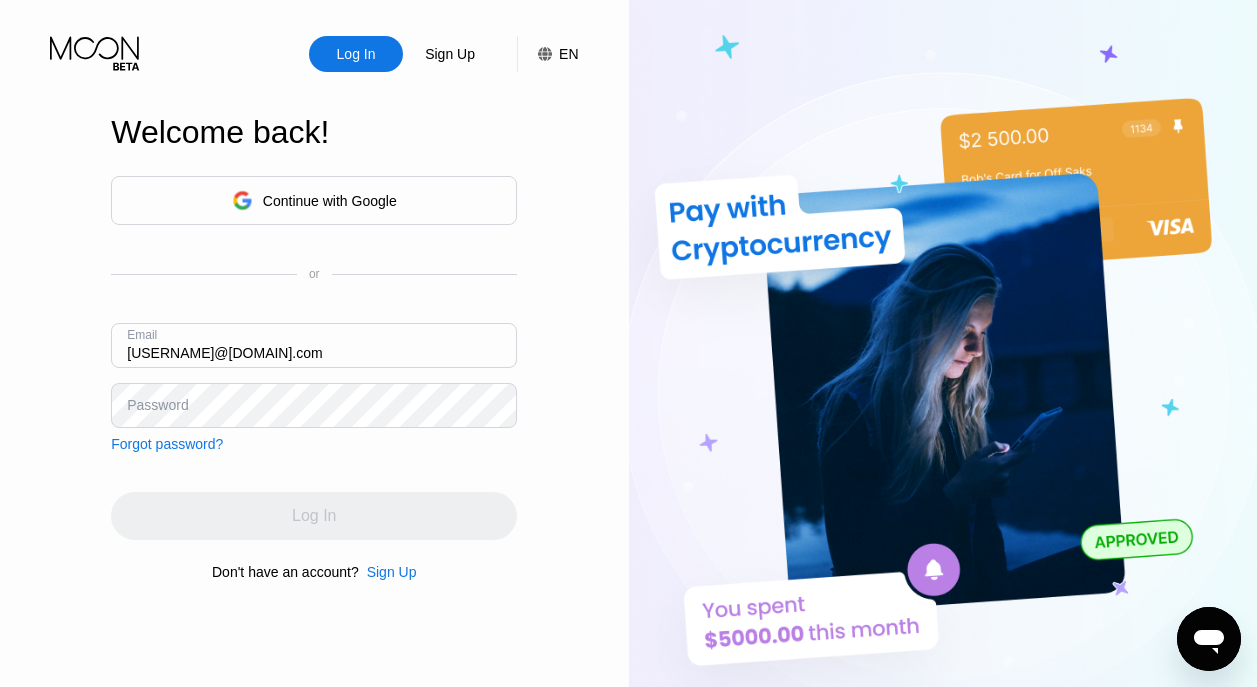 type on "[EMAIL]" 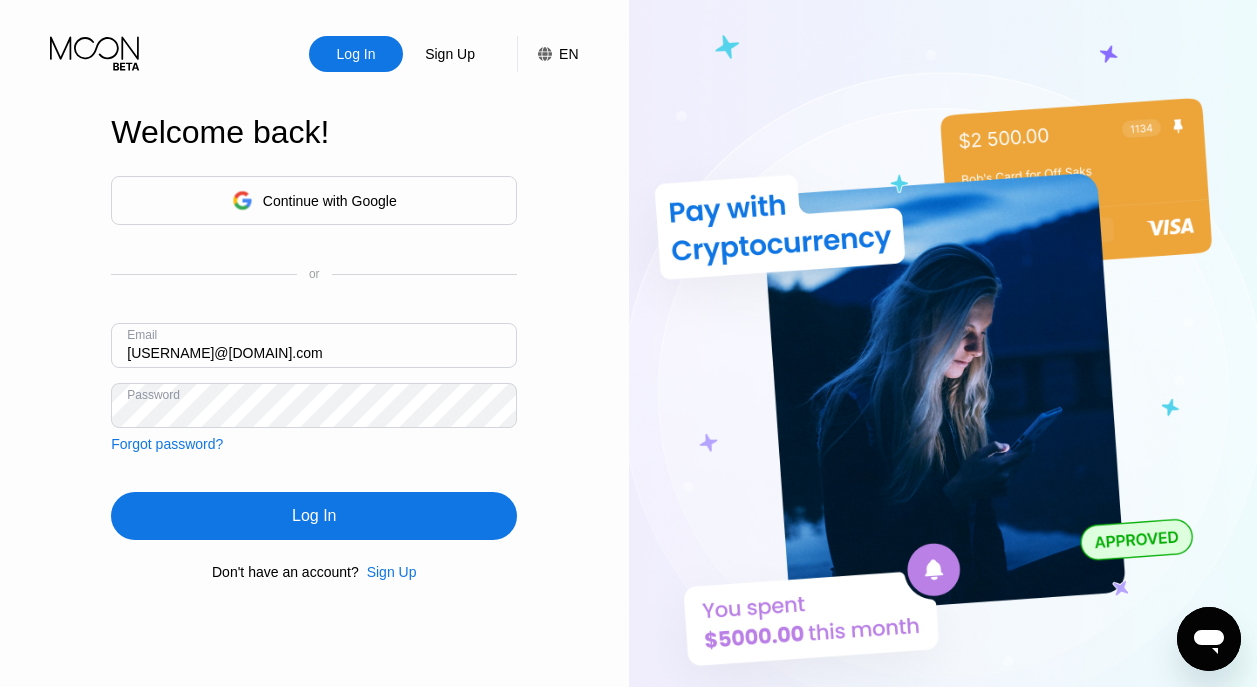 click on "Log In" at bounding box center (314, 516) 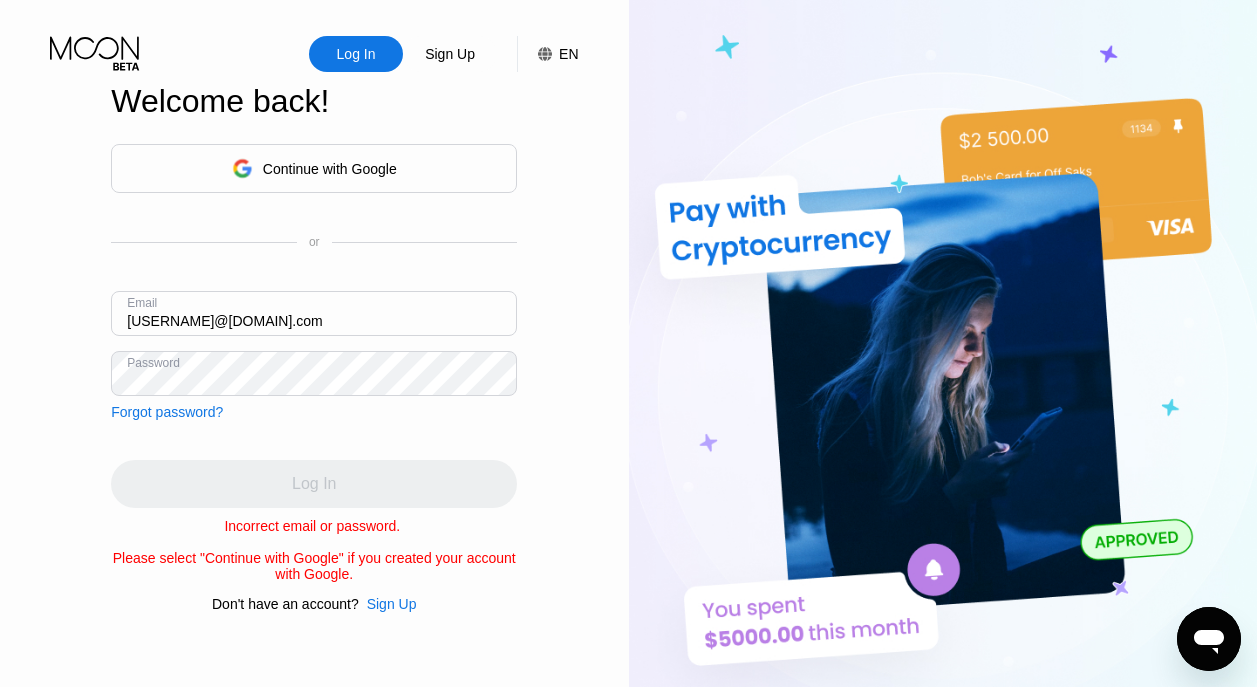 click on "Log In" at bounding box center (314, 484) 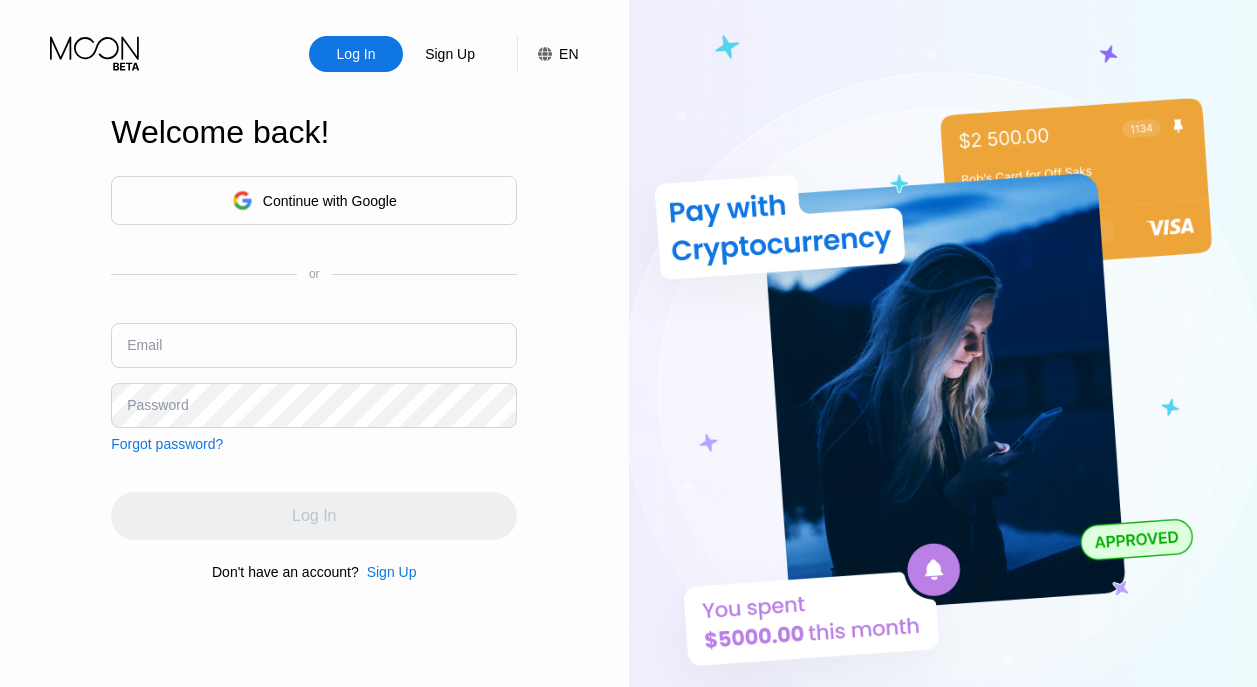 scroll, scrollTop: 0, scrollLeft: 0, axis: both 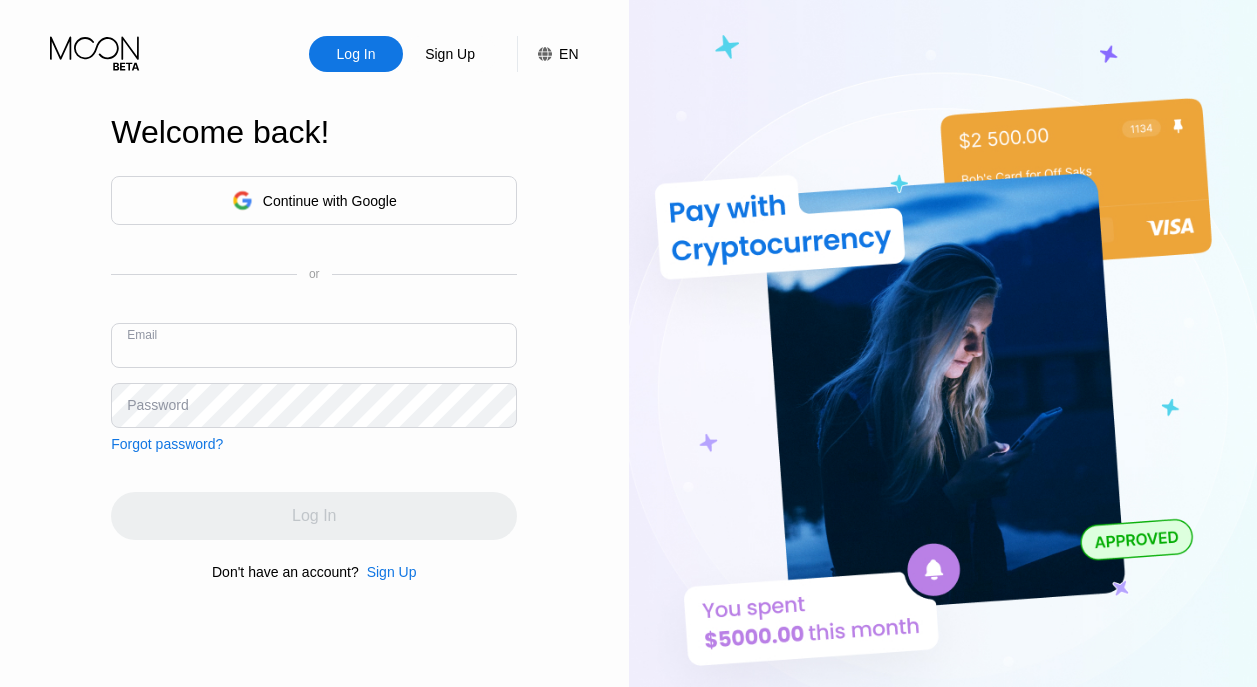 paste on "[EMAIL]" 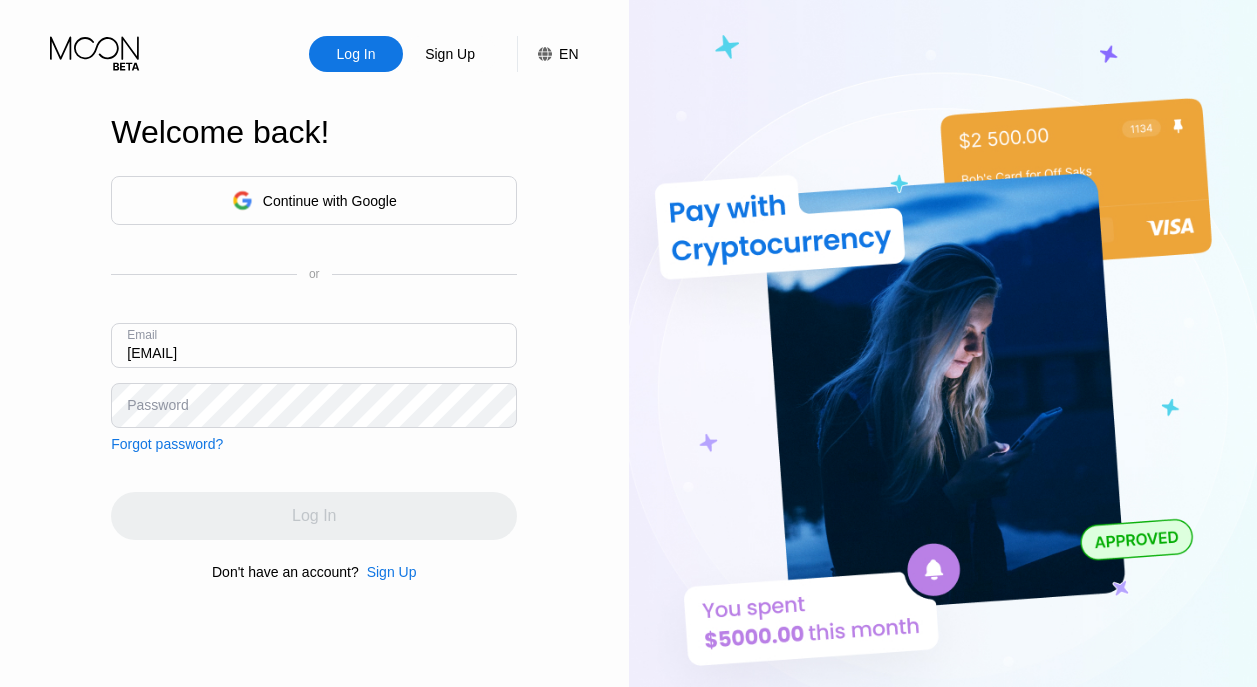 type on "[EMAIL]" 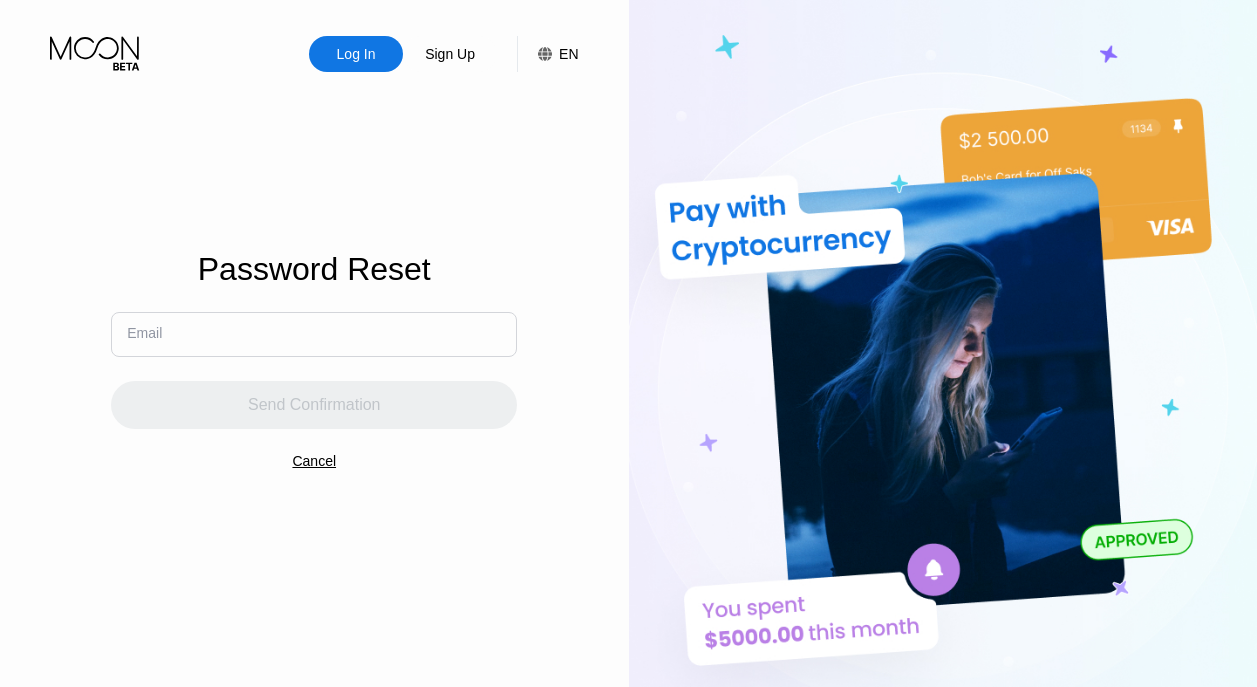 click at bounding box center (314, 334) 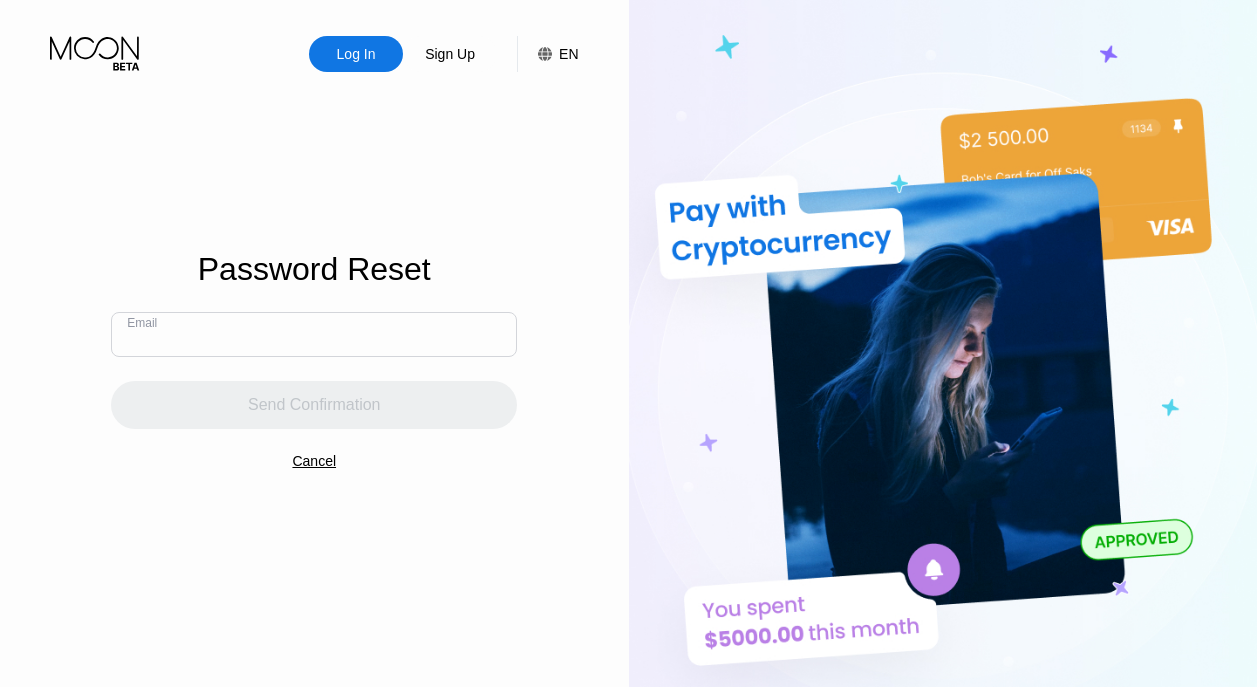 paste on "[EMAIL]" 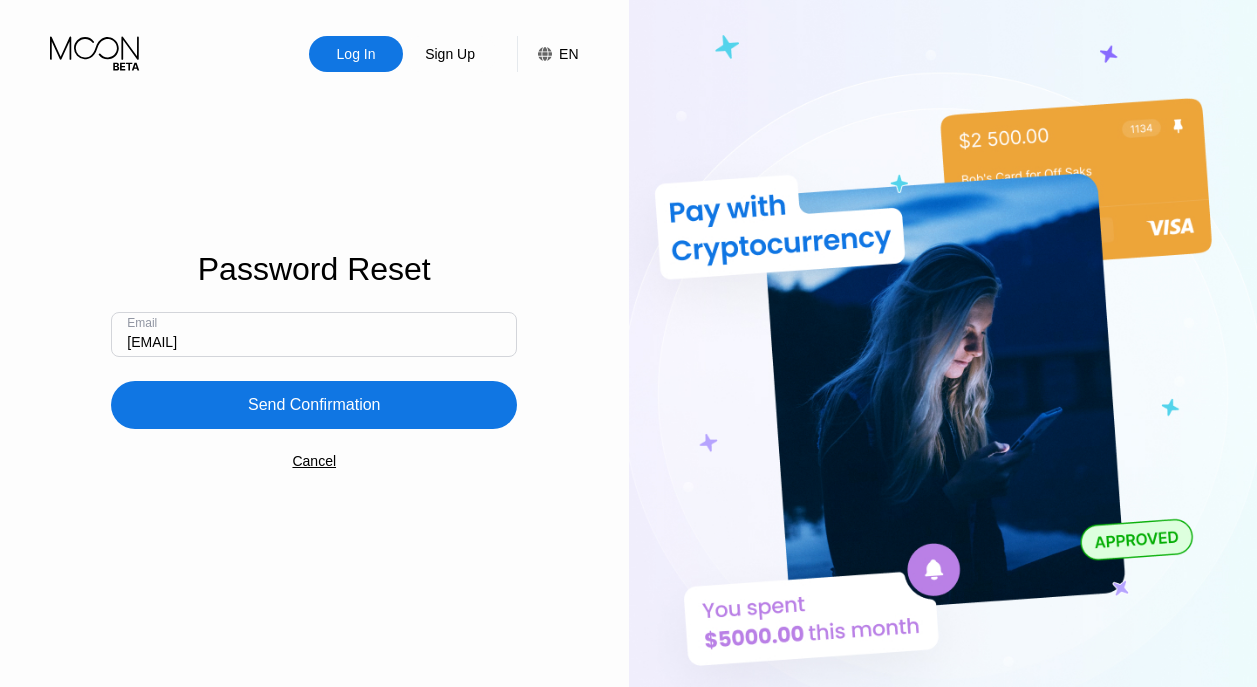 type on "[EMAIL]" 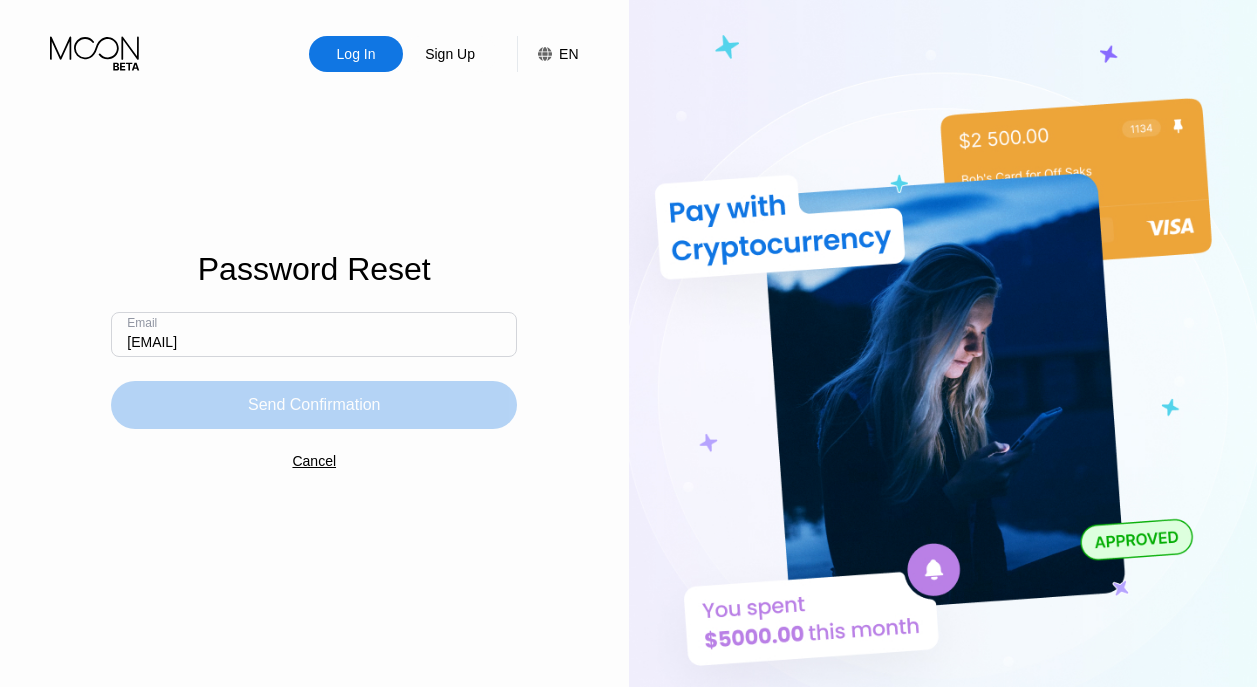 click on "Send Confirmation" at bounding box center [314, 405] 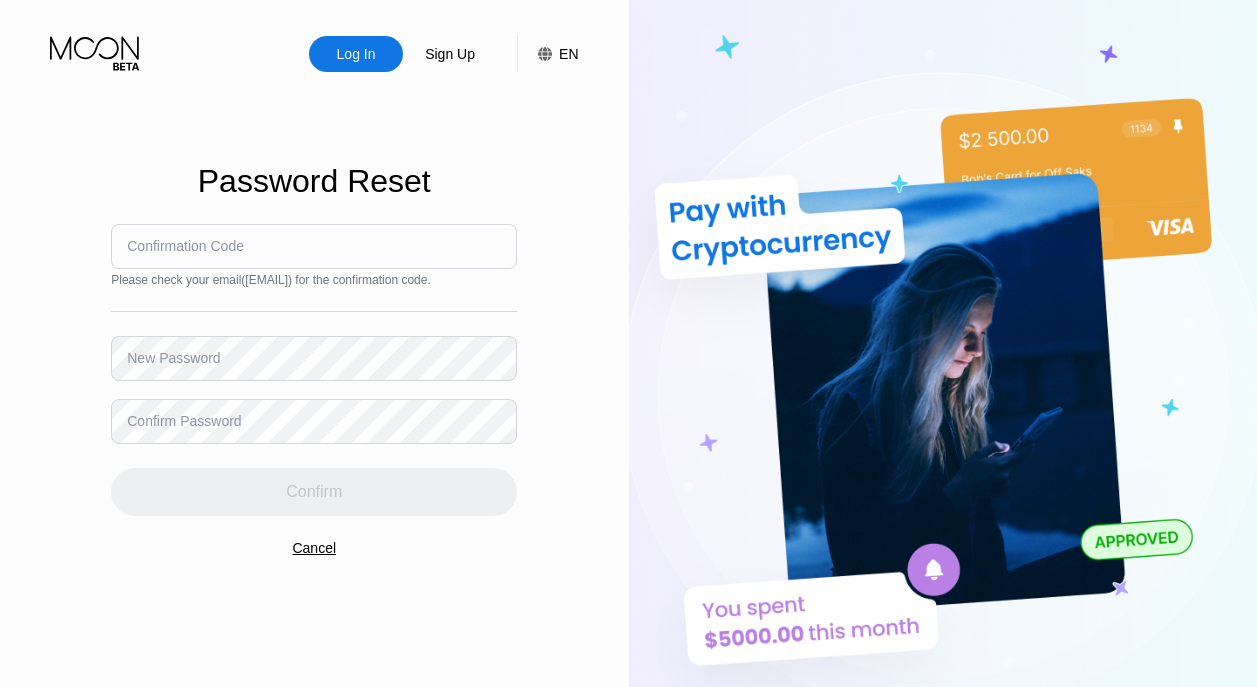 click at bounding box center (314, 246) 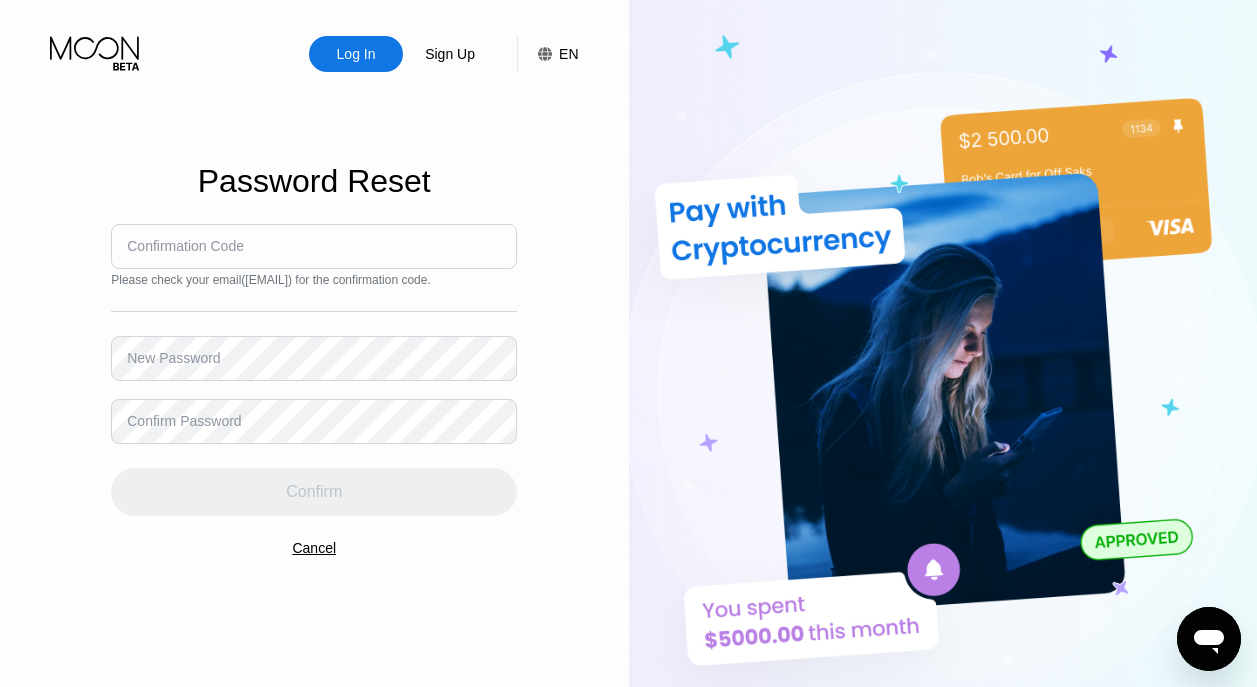 scroll, scrollTop: 0, scrollLeft: 0, axis: both 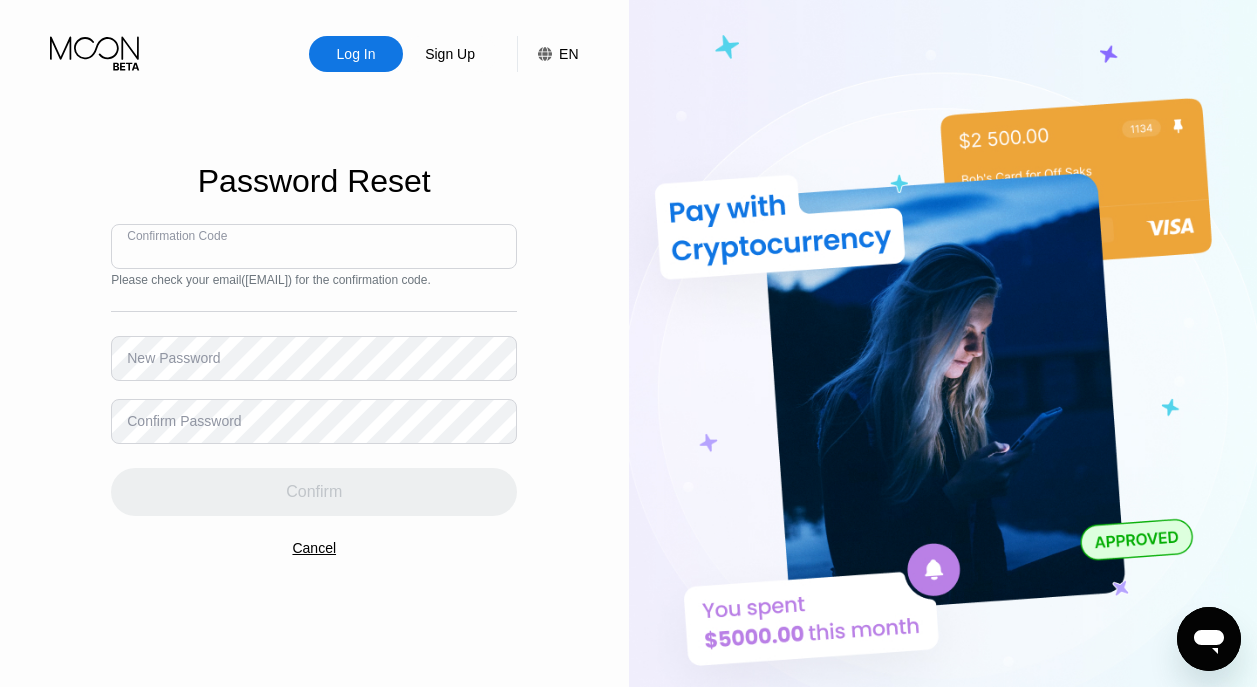 paste on "830179" 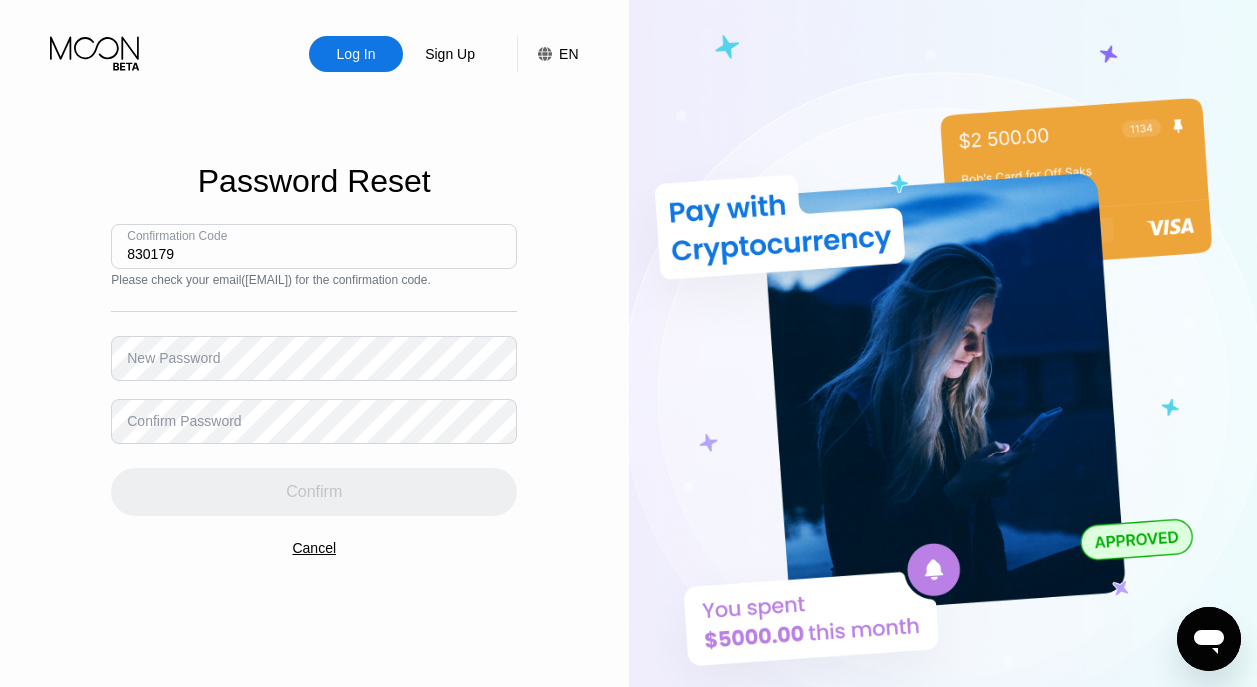 type on "830179" 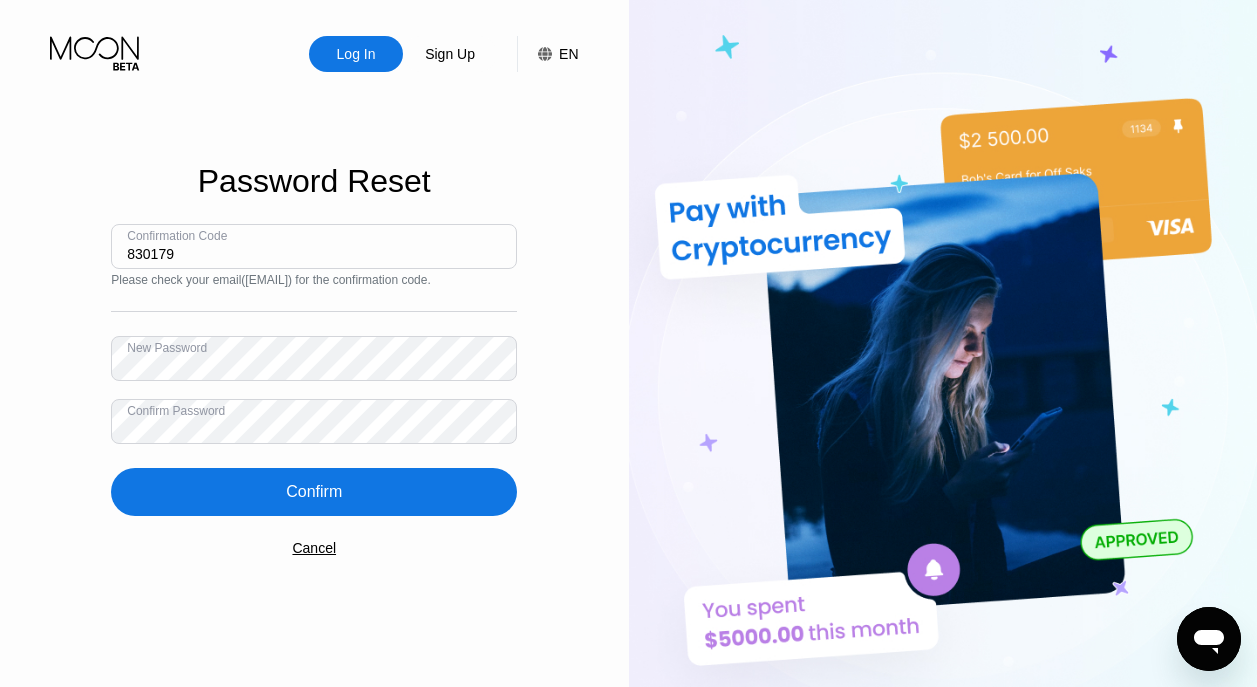 click on "Confirm" at bounding box center [314, 492] 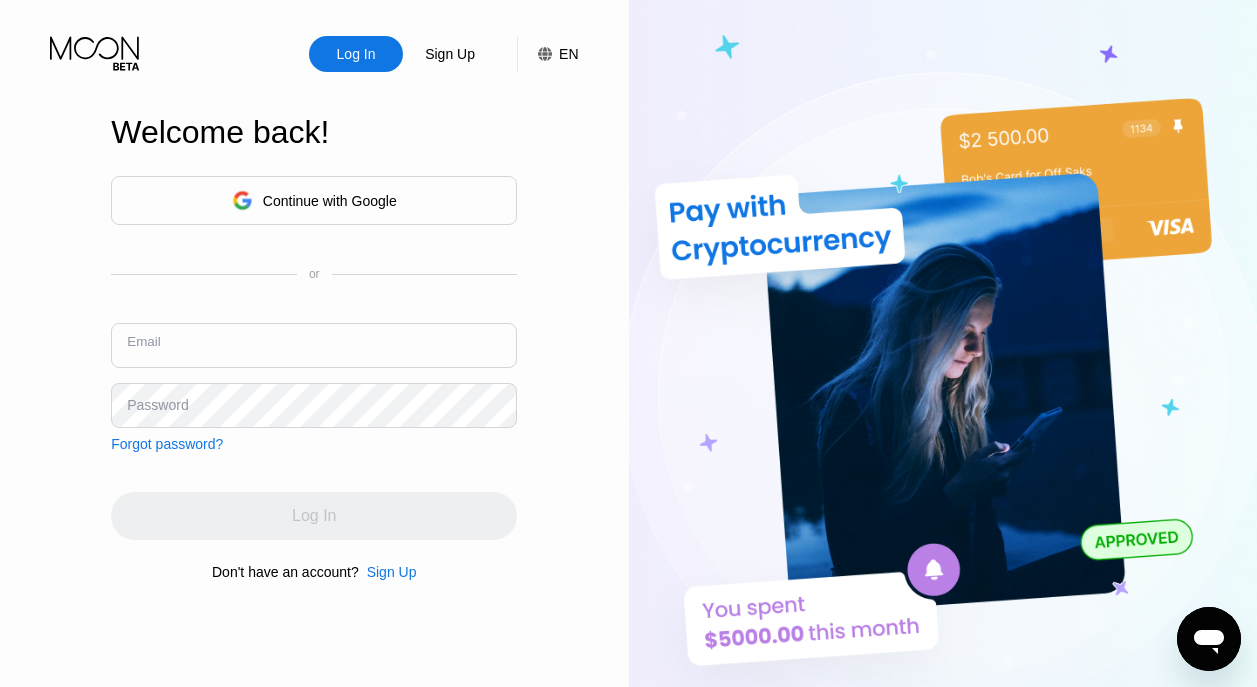 click at bounding box center (314, 345) 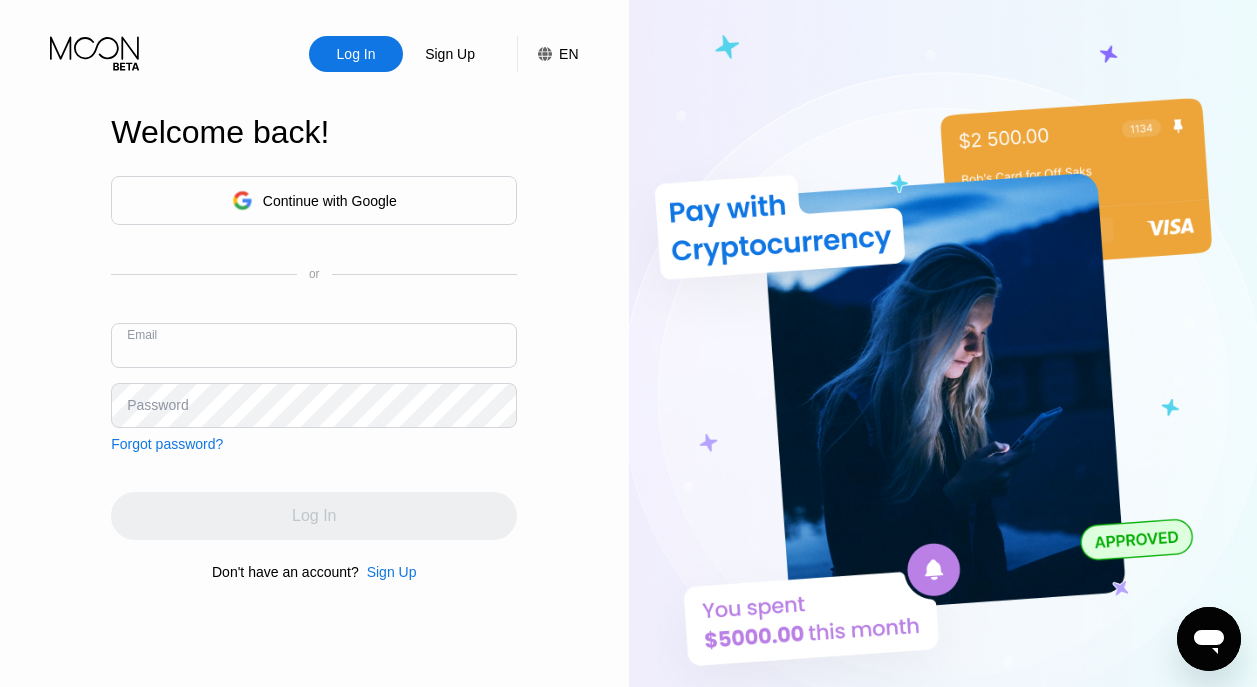 paste on "830179" 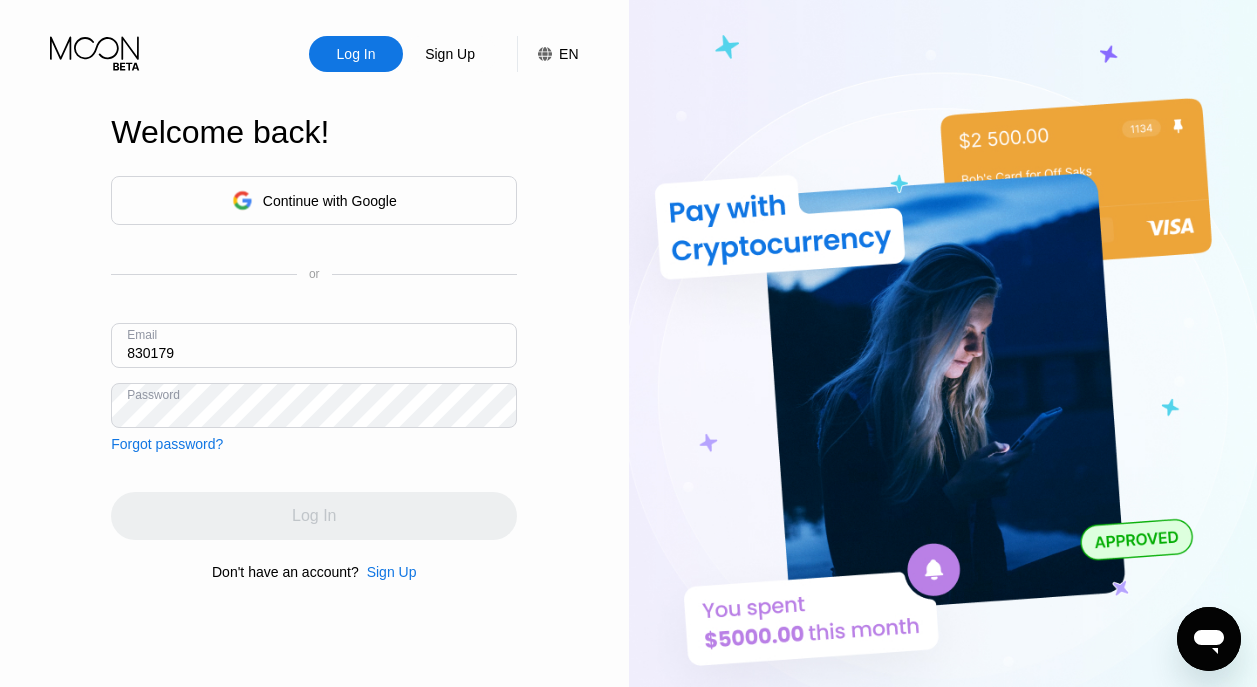 click on "830179" at bounding box center (314, 345) 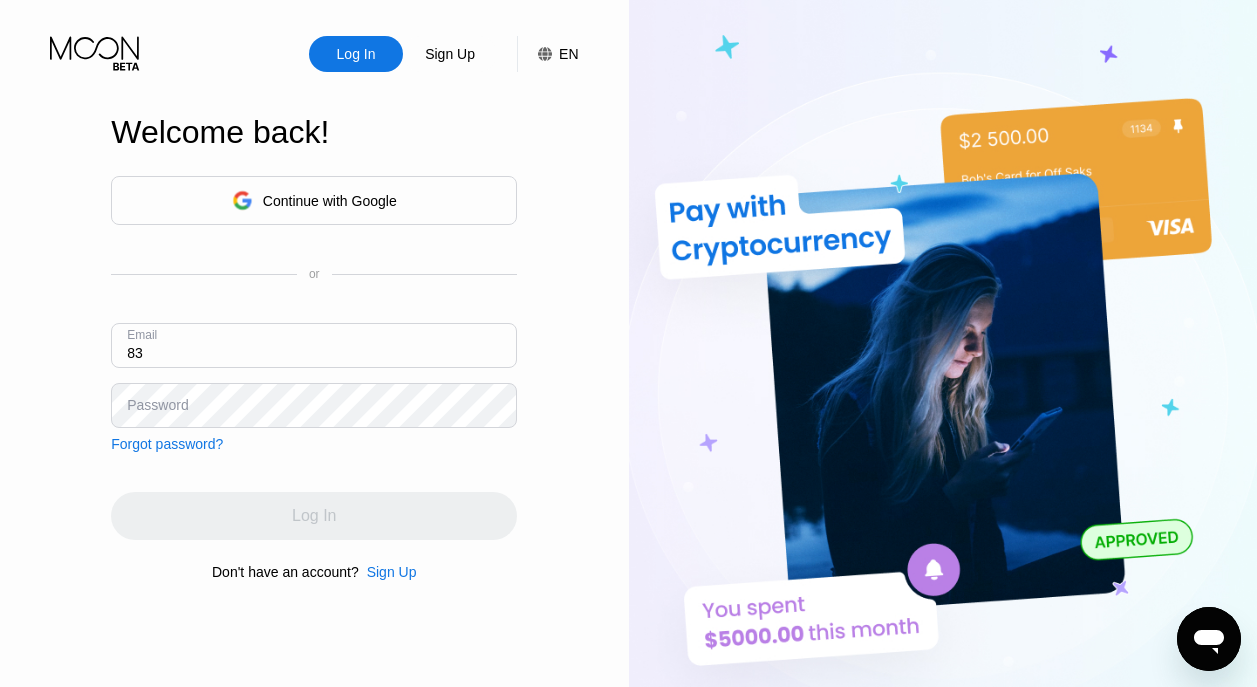 type on "8" 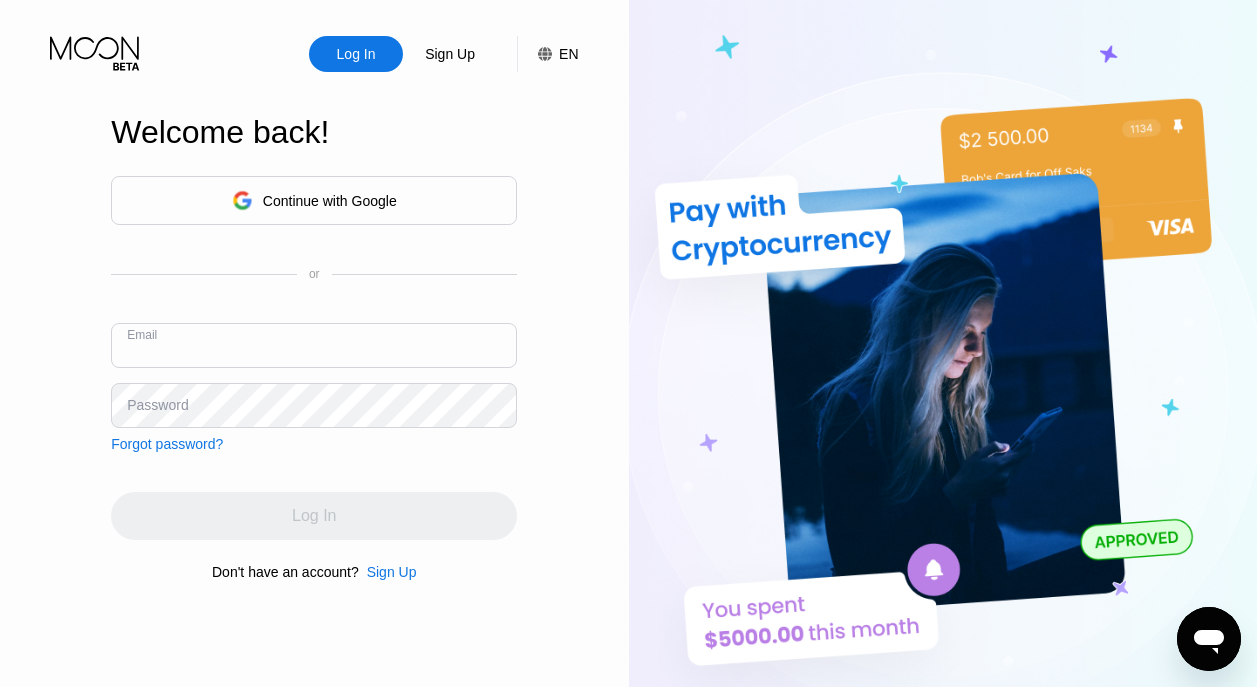 paste on "[EMAIL]" 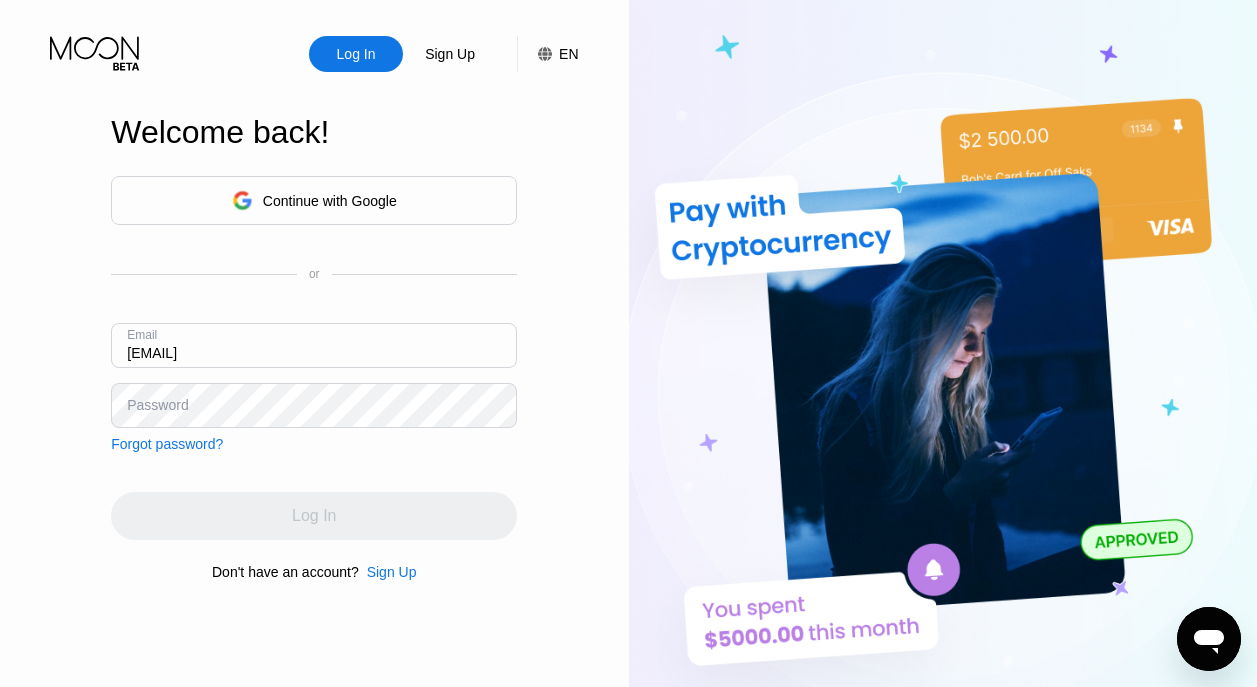 type on "[EMAIL]" 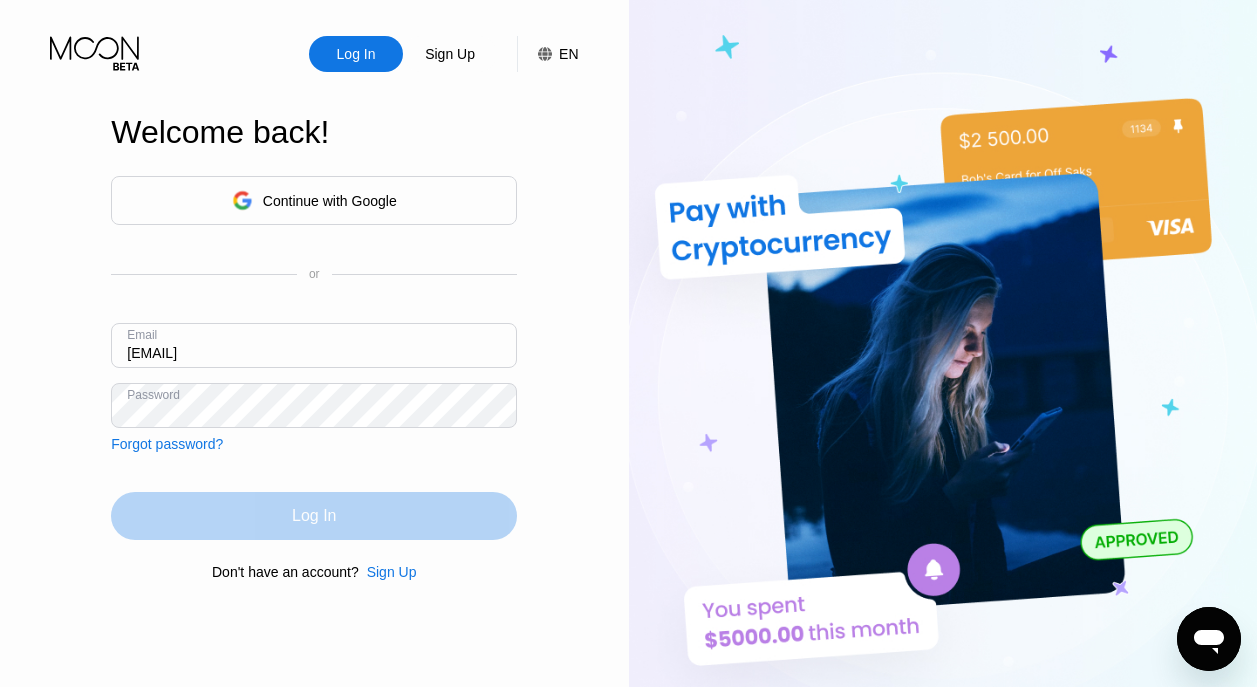 click on "Log In" at bounding box center [314, 516] 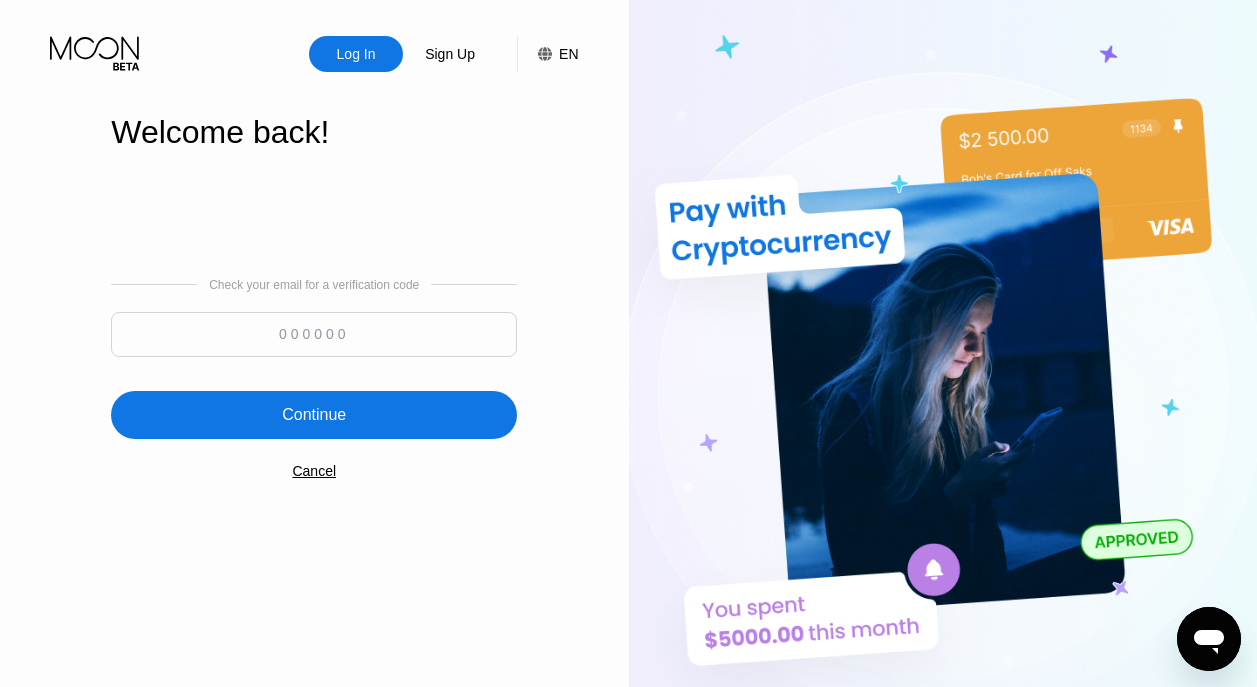 click at bounding box center (314, 334) 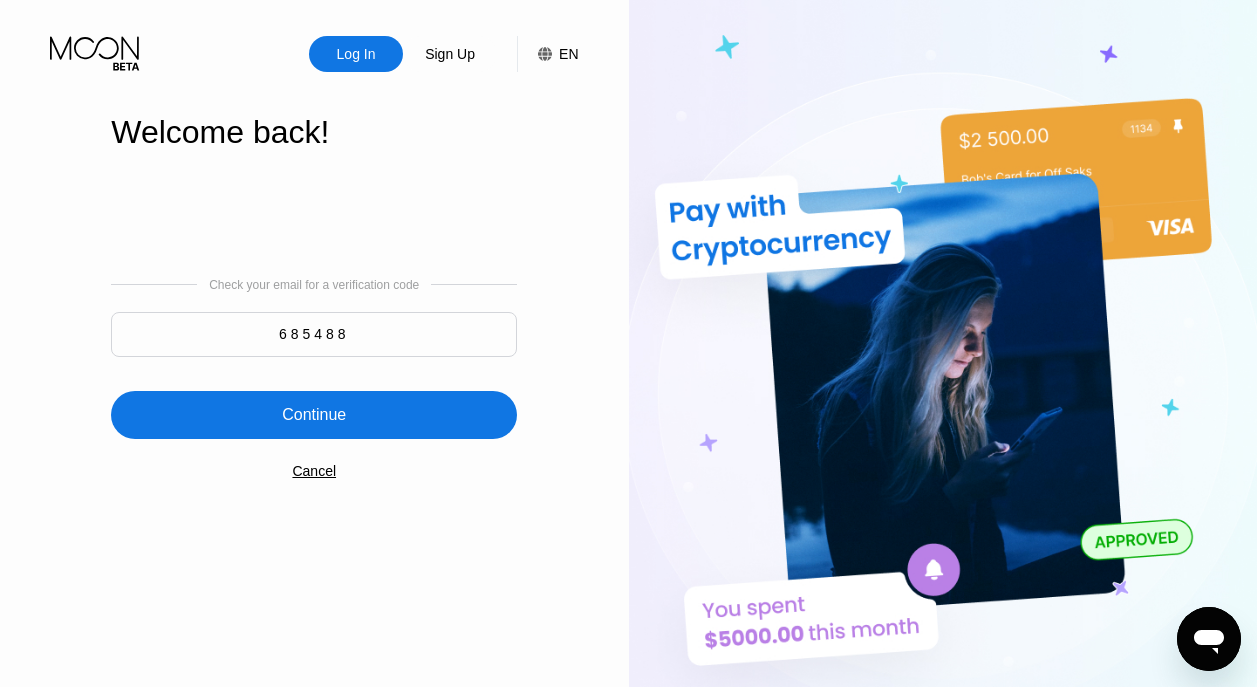 type on "685488" 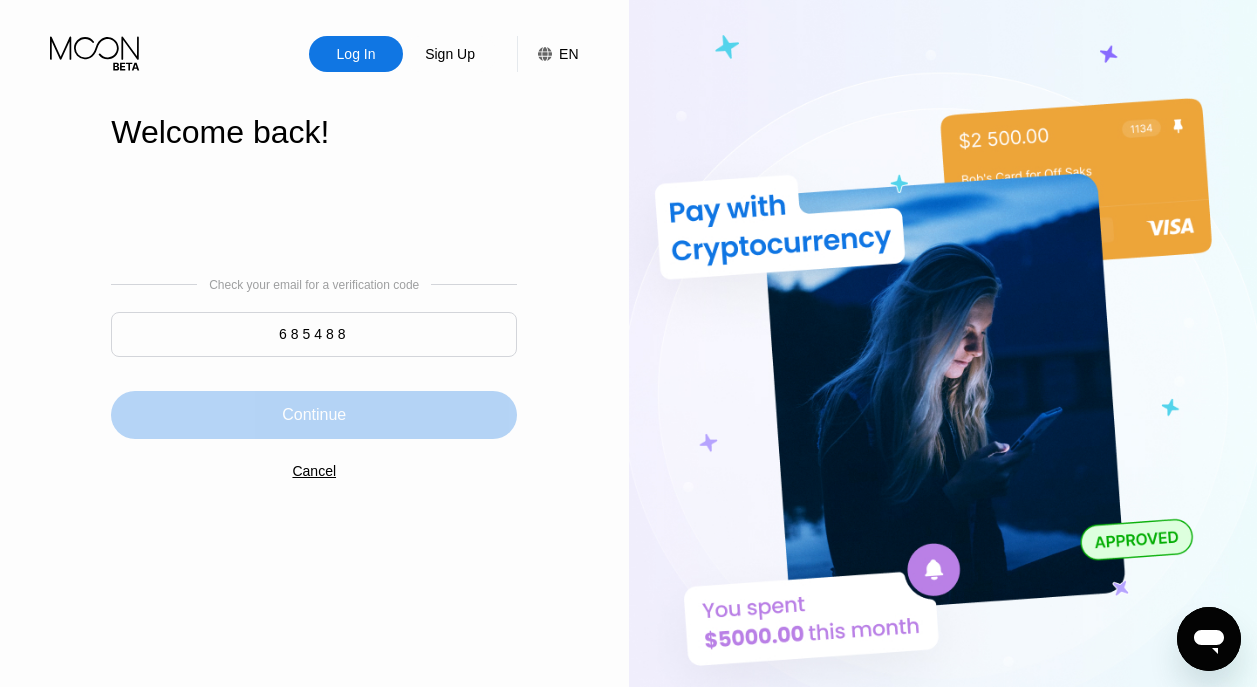 click on "Continue" at bounding box center [314, 415] 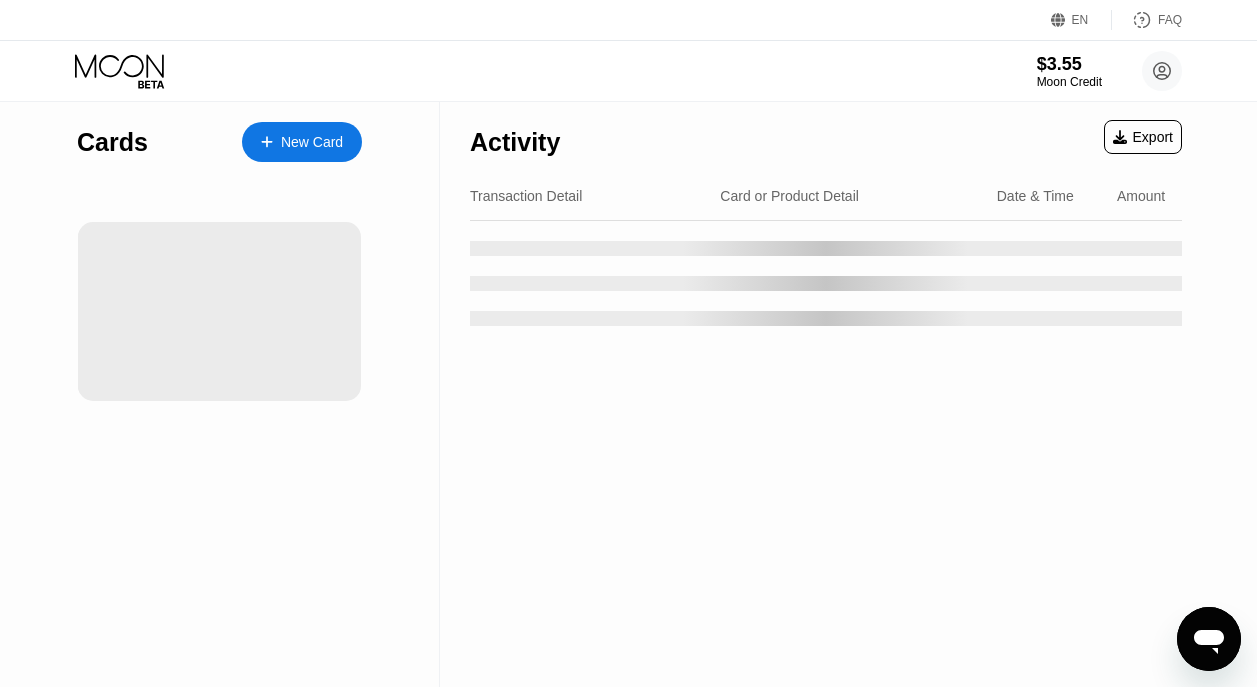 click on "New Card" at bounding box center (312, 142) 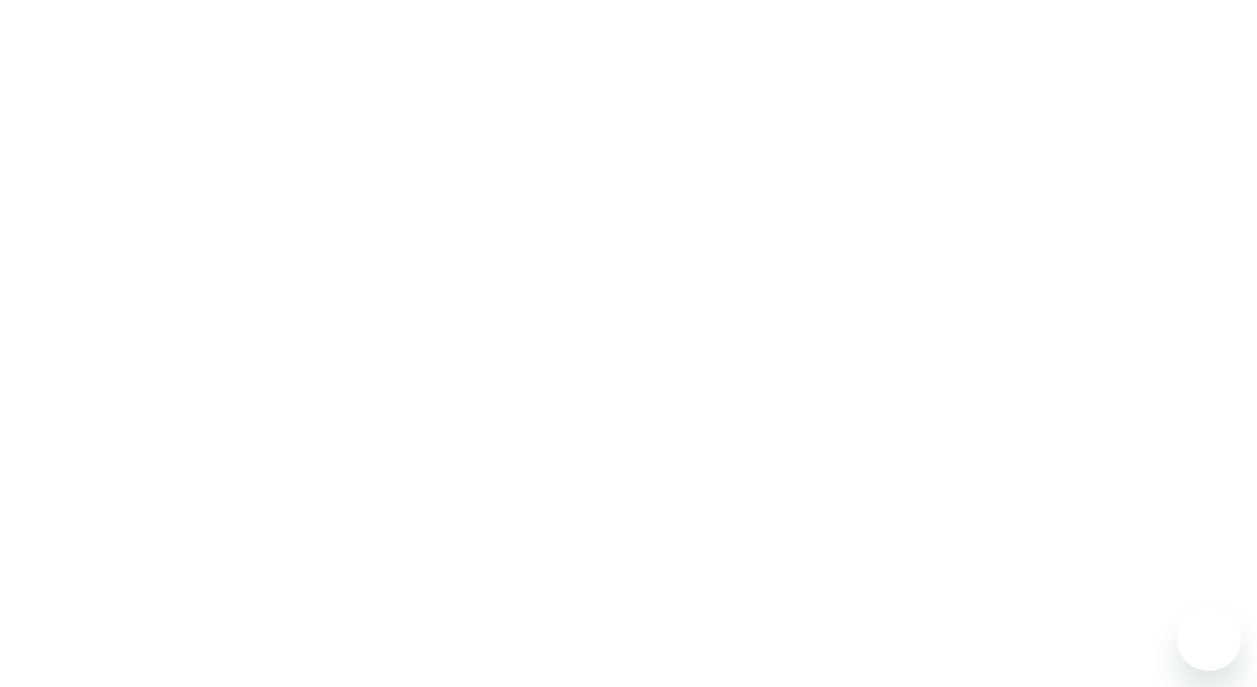 scroll, scrollTop: 0, scrollLeft: 0, axis: both 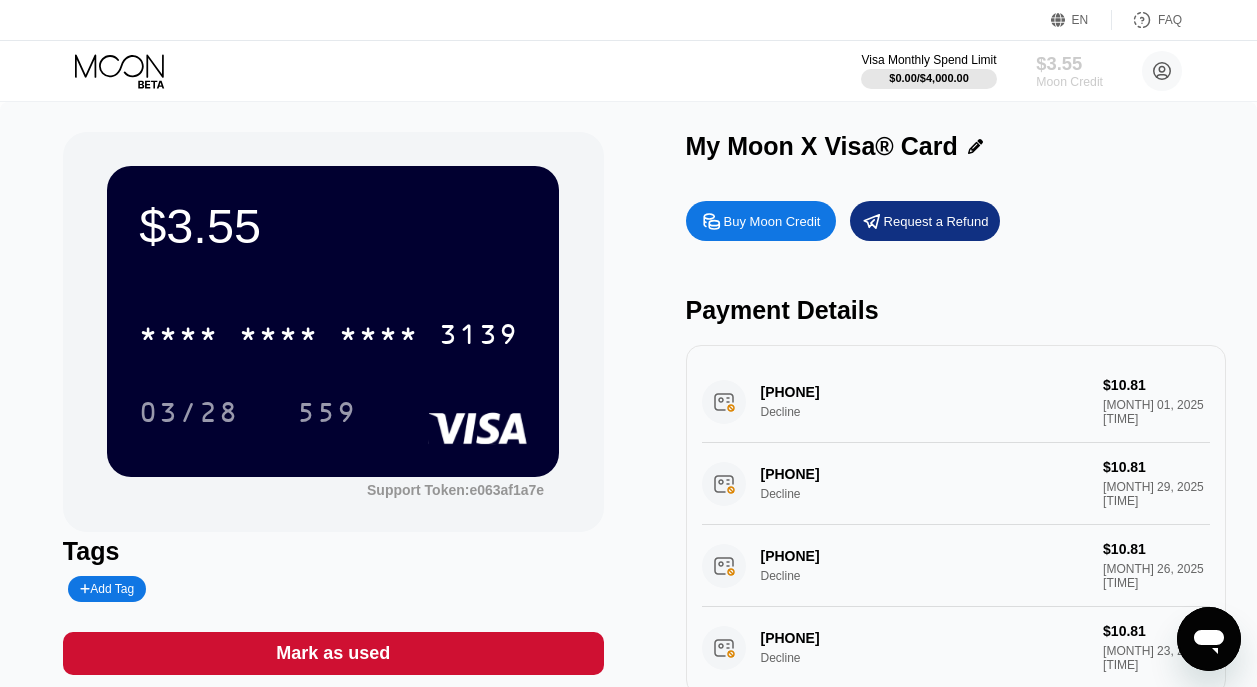 click on "Moon Credit" at bounding box center [1069, 82] 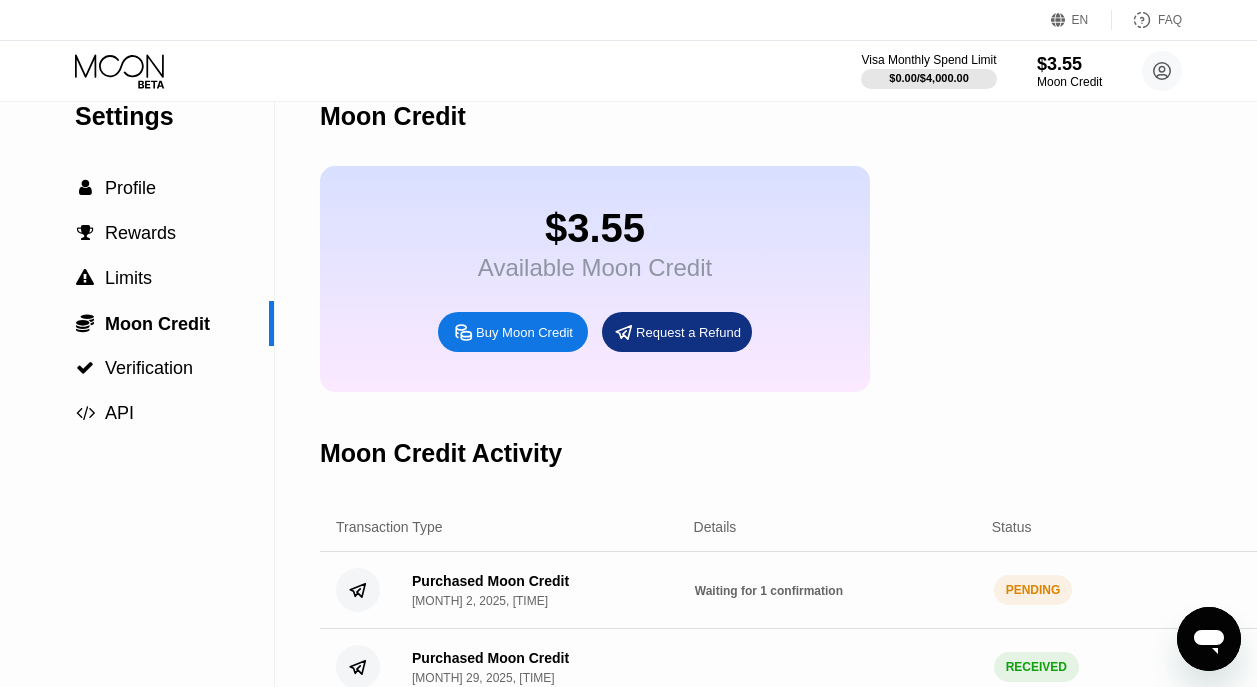 scroll, scrollTop: 28, scrollLeft: 0, axis: vertical 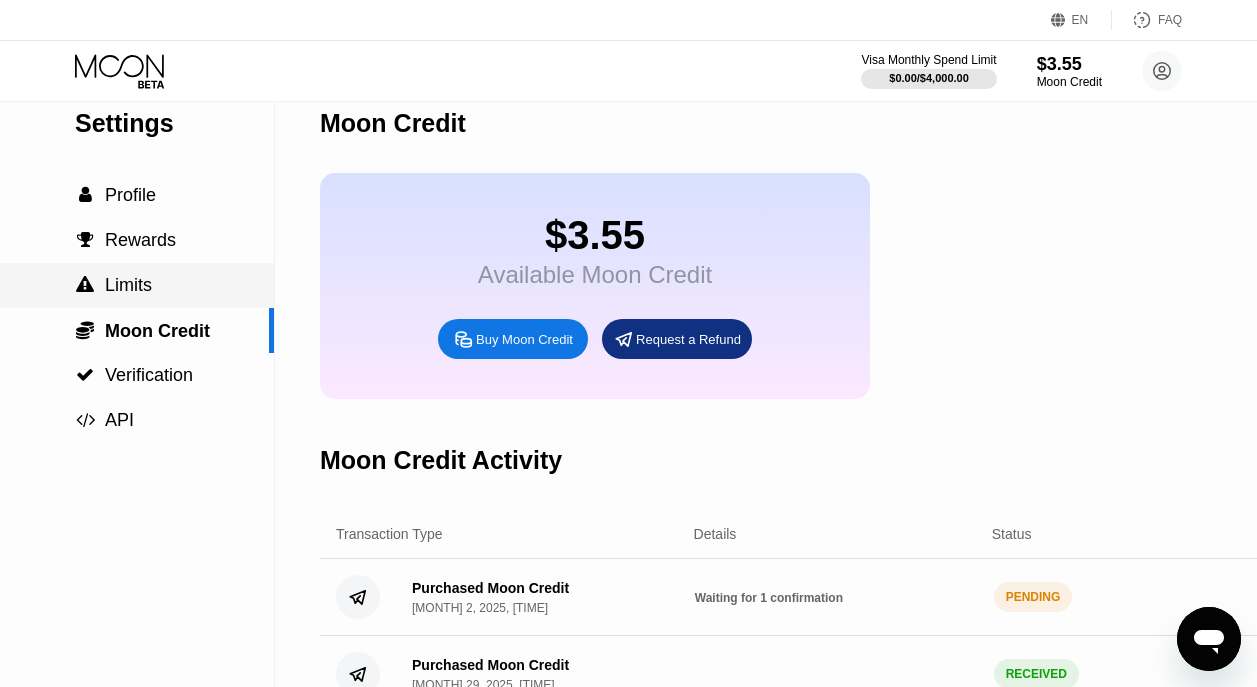 click on " Limits" at bounding box center [137, 285] 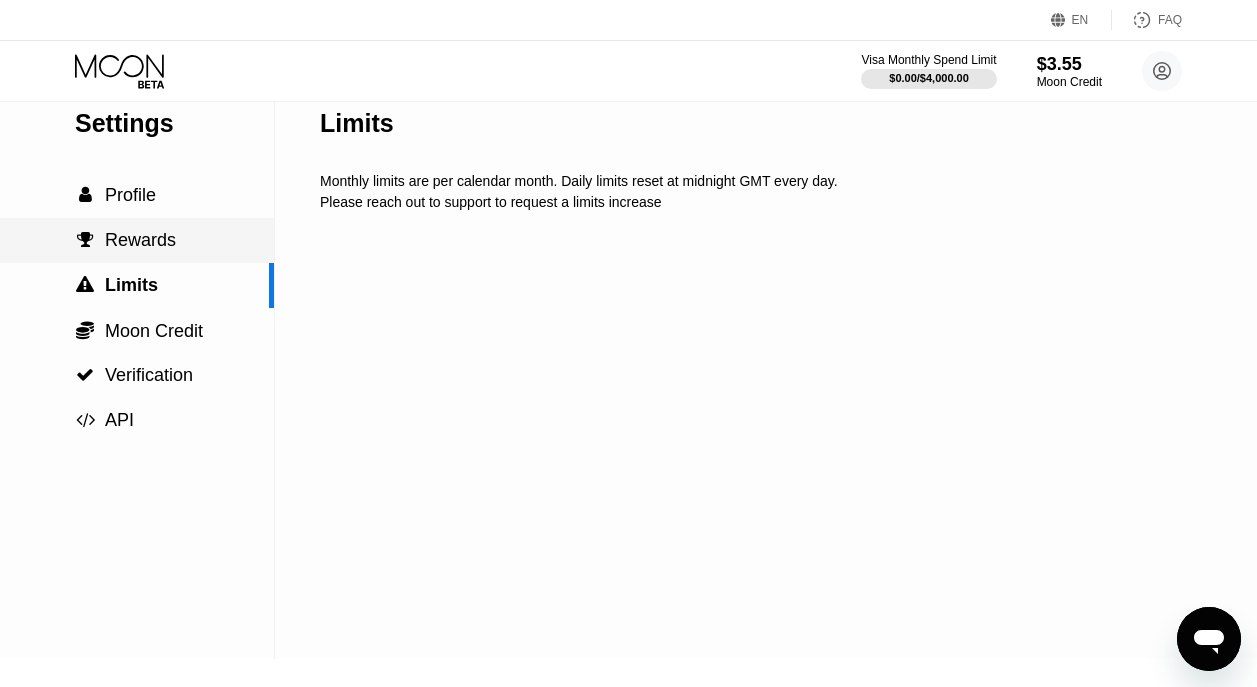 scroll, scrollTop: 0, scrollLeft: 0, axis: both 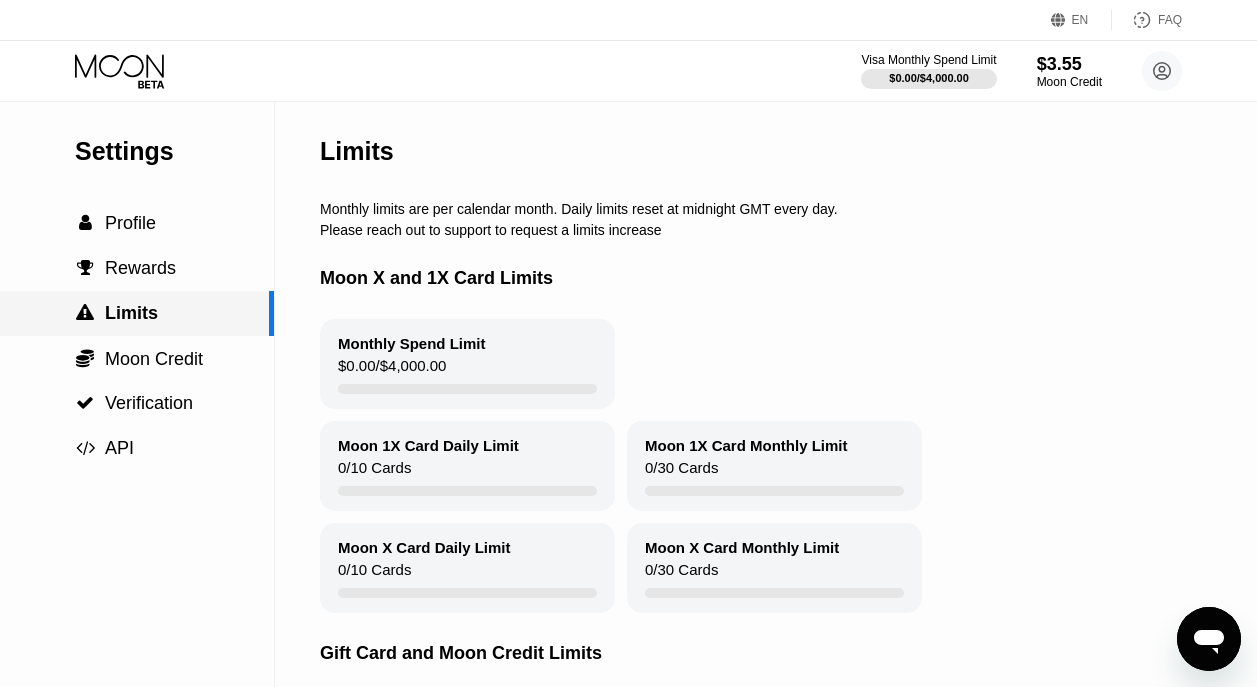click on " Limits" at bounding box center [134, 313] 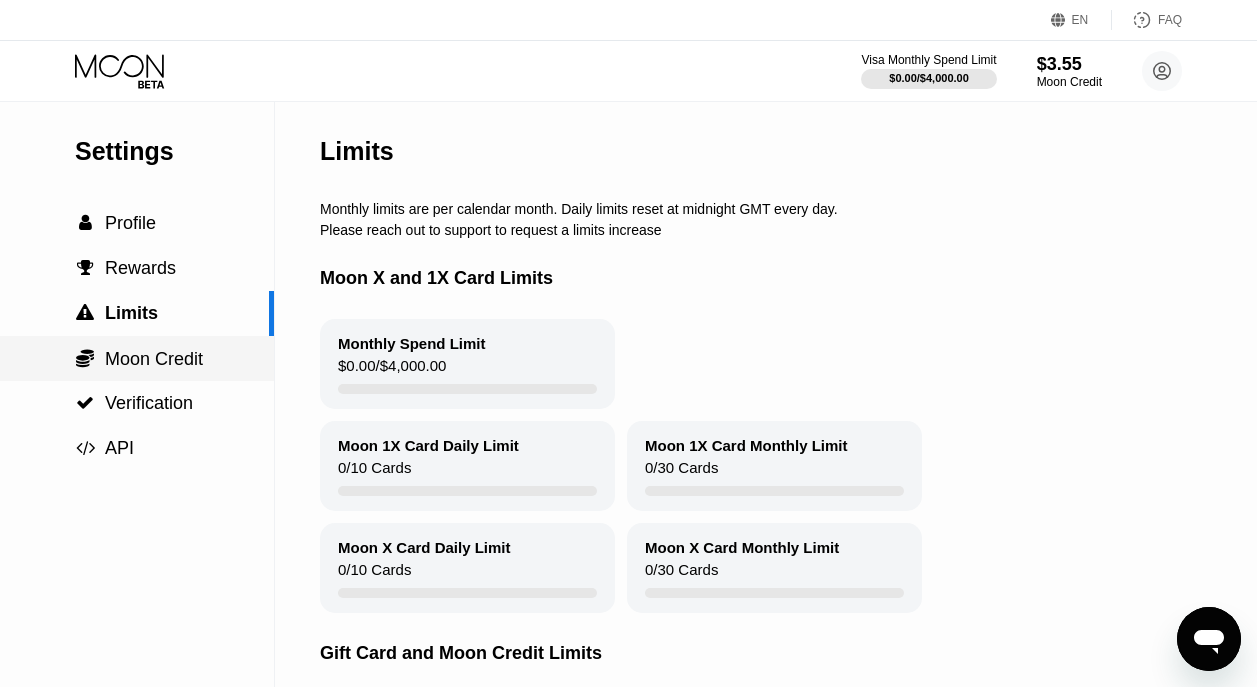 click on "Moon Credit" at bounding box center (154, 359) 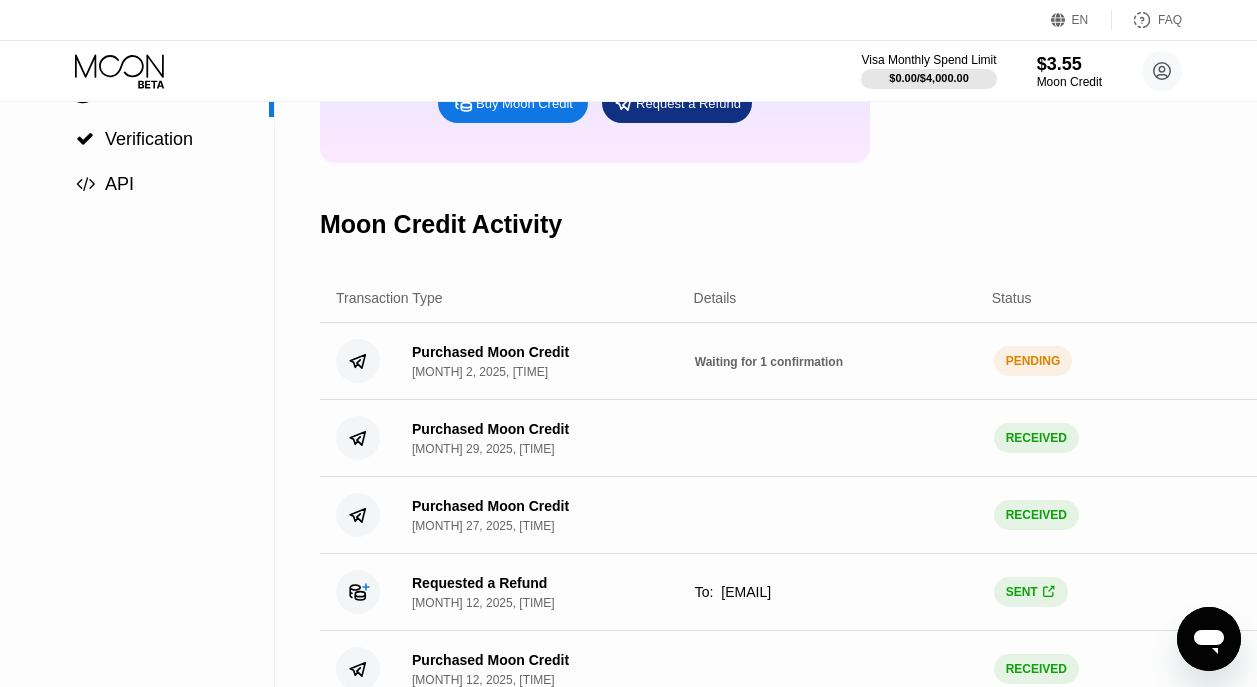 scroll, scrollTop: 0, scrollLeft: 0, axis: both 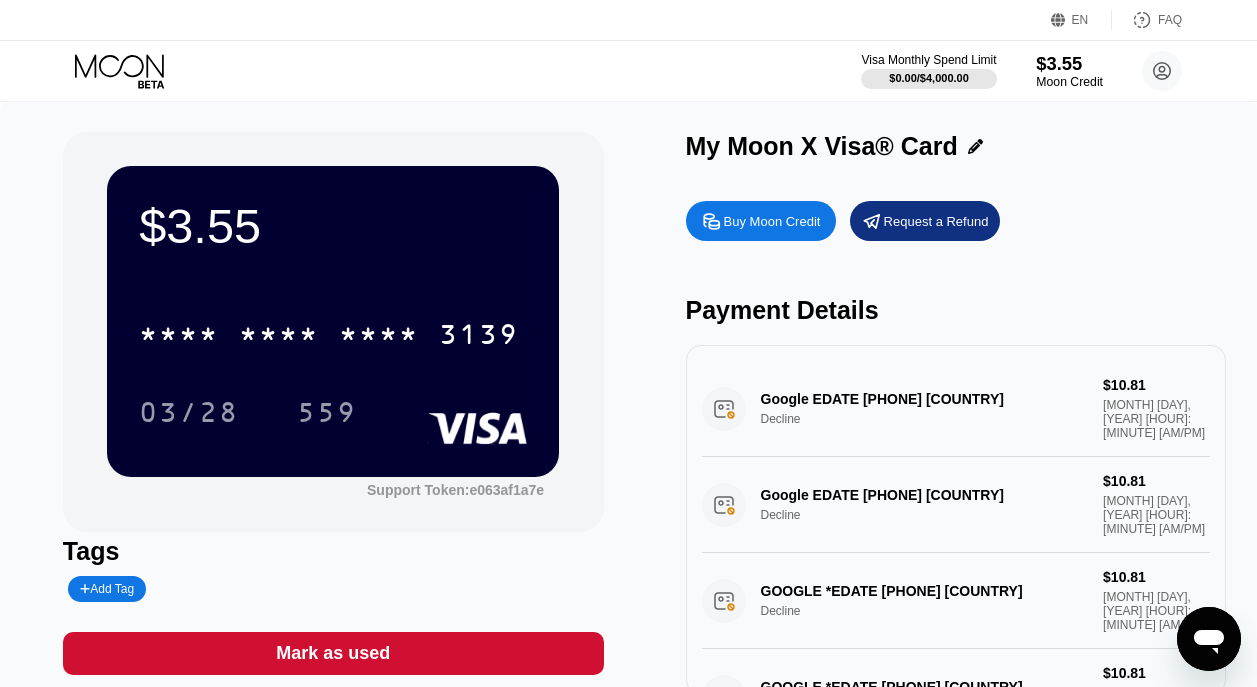 click on "$3.55" at bounding box center [1069, 63] 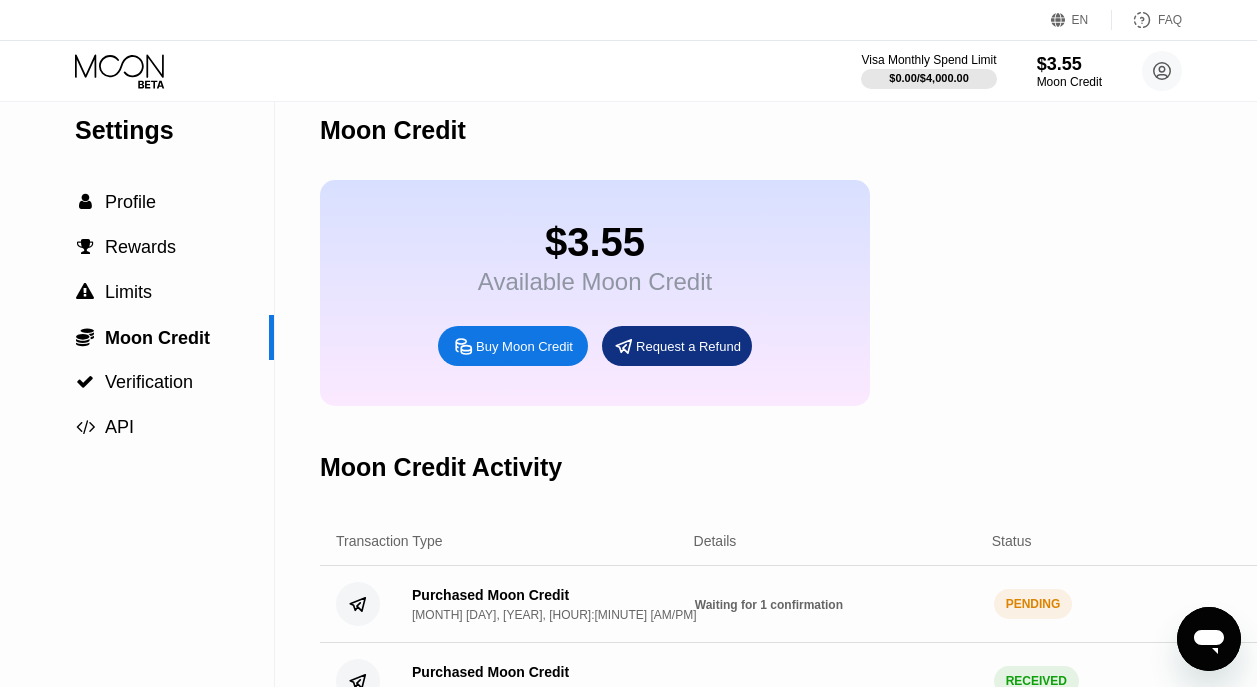 scroll, scrollTop: 18, scrollLeft: 0, axis: vertical 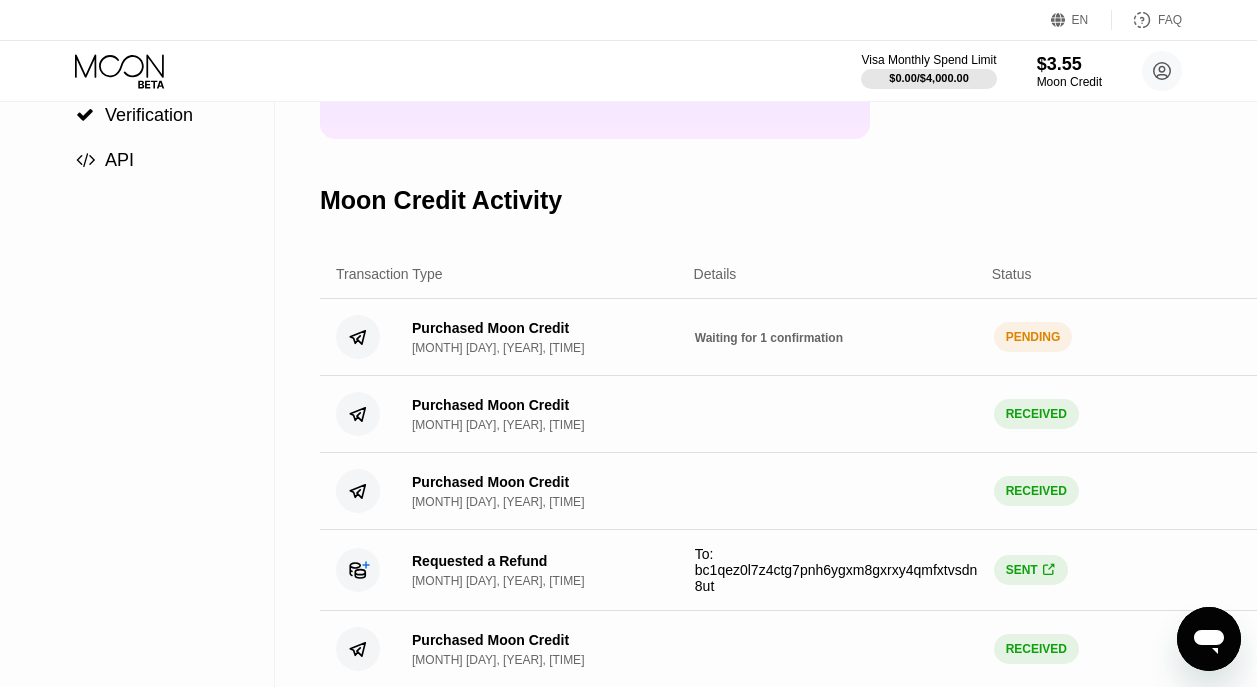 click on "Purchased Moon Credit [MONTH] [DAY], [YEAR], [TIME] Waiting for 1 confirmation PENDING $ 120.00" at bounding box center [842, 337] 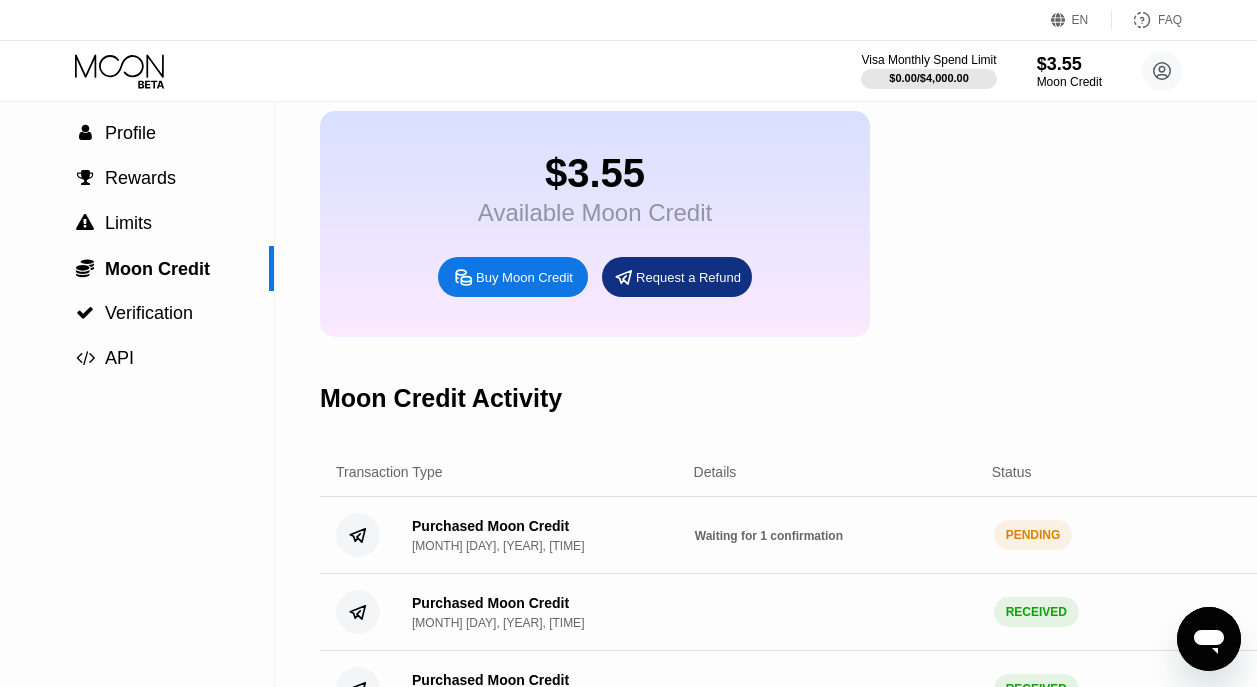 scroll, scrollTop: 81, scrollLeft: 0, axis: vertical 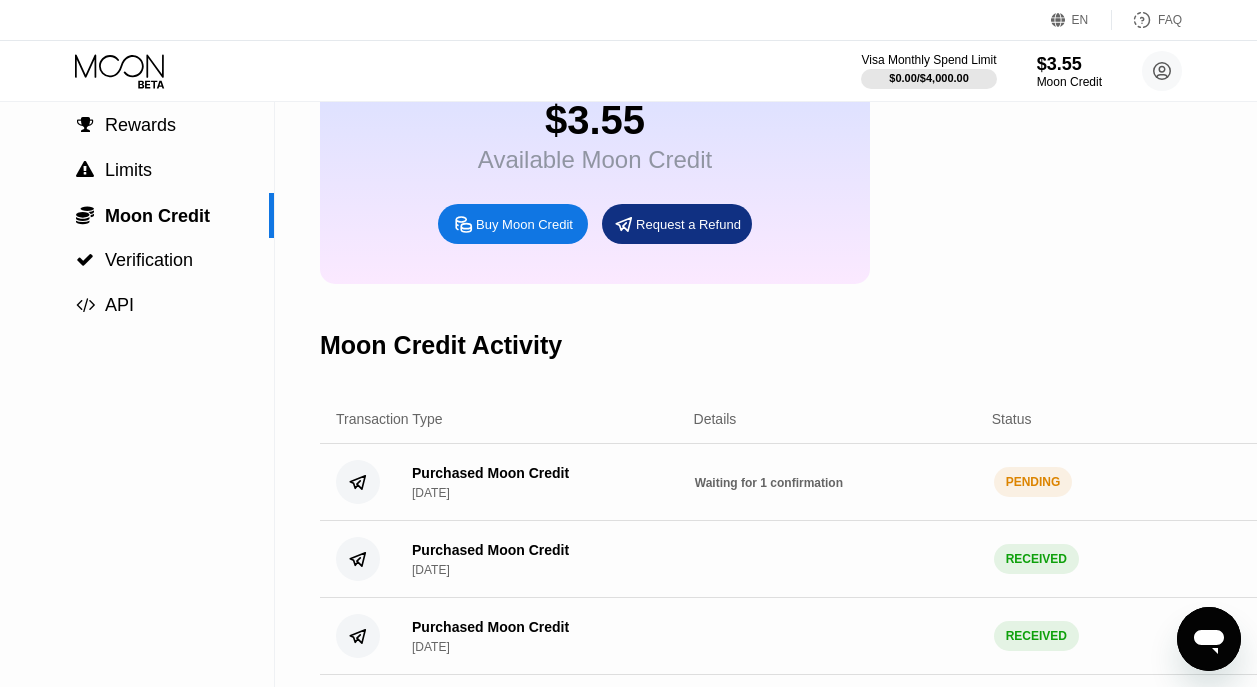 click on "Transaction Type Details Status Amount" at bounding box center [842, 419] 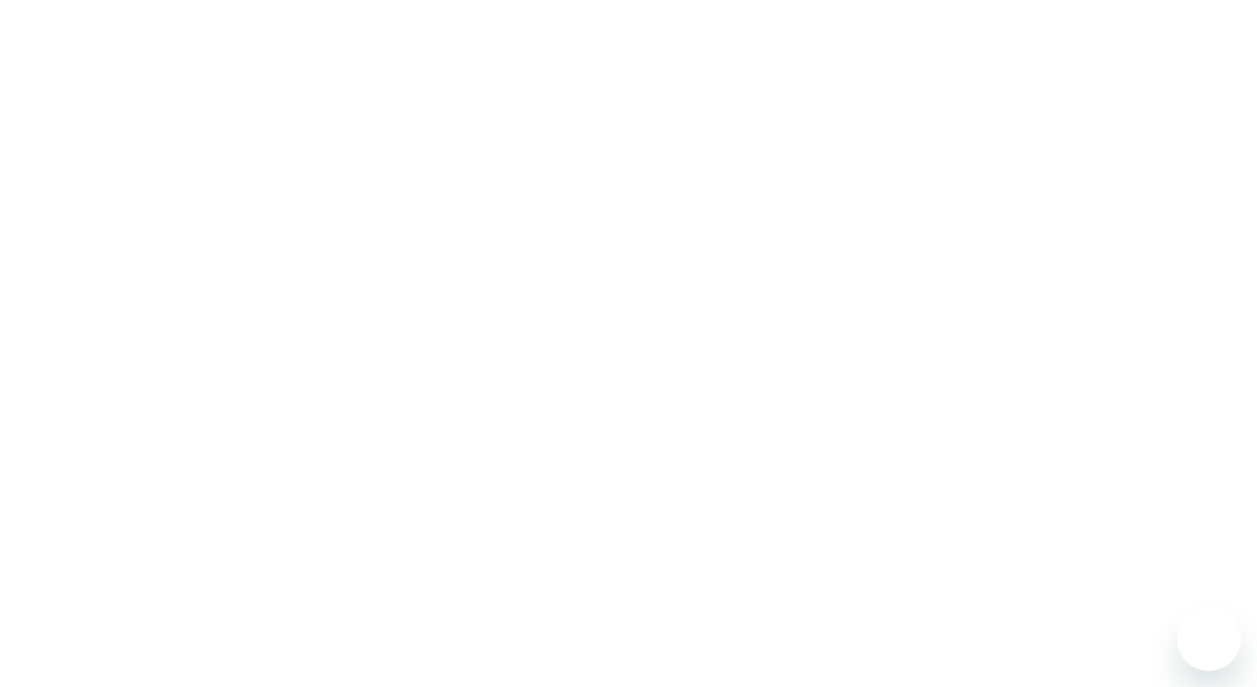 scroll, scrollTop: 0, scrollLeft: 0, axis: both 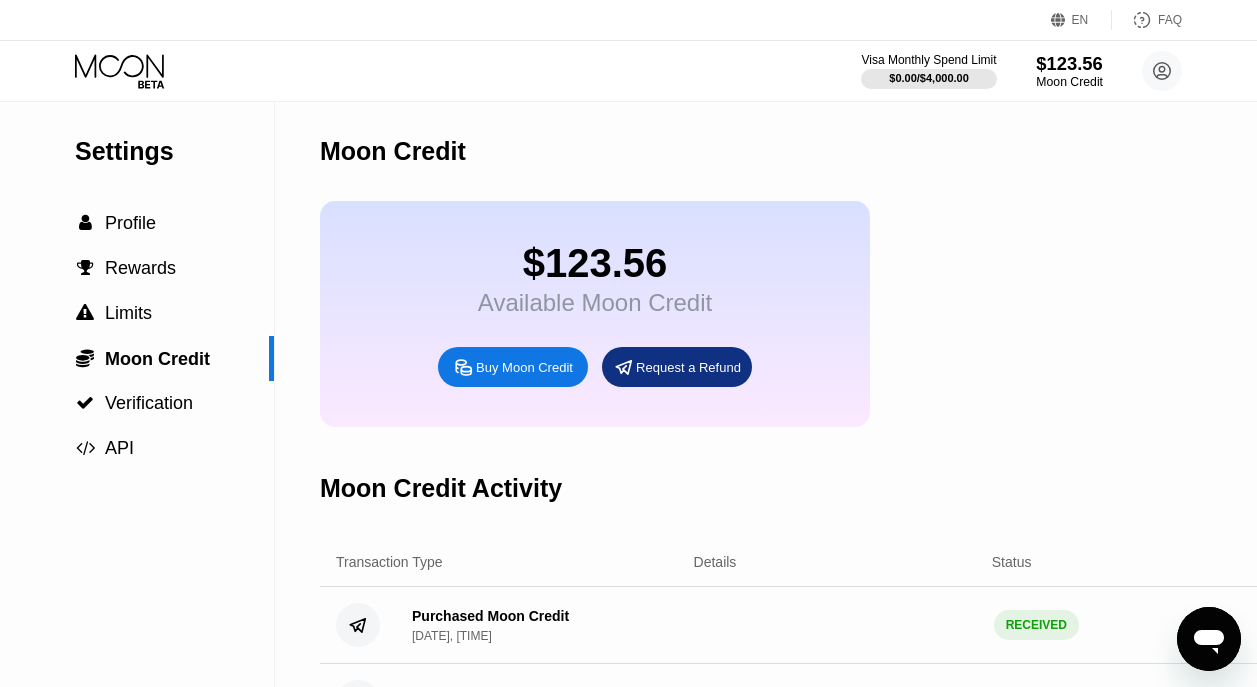 click on "$123.56" at bounding box center [1069, 63] 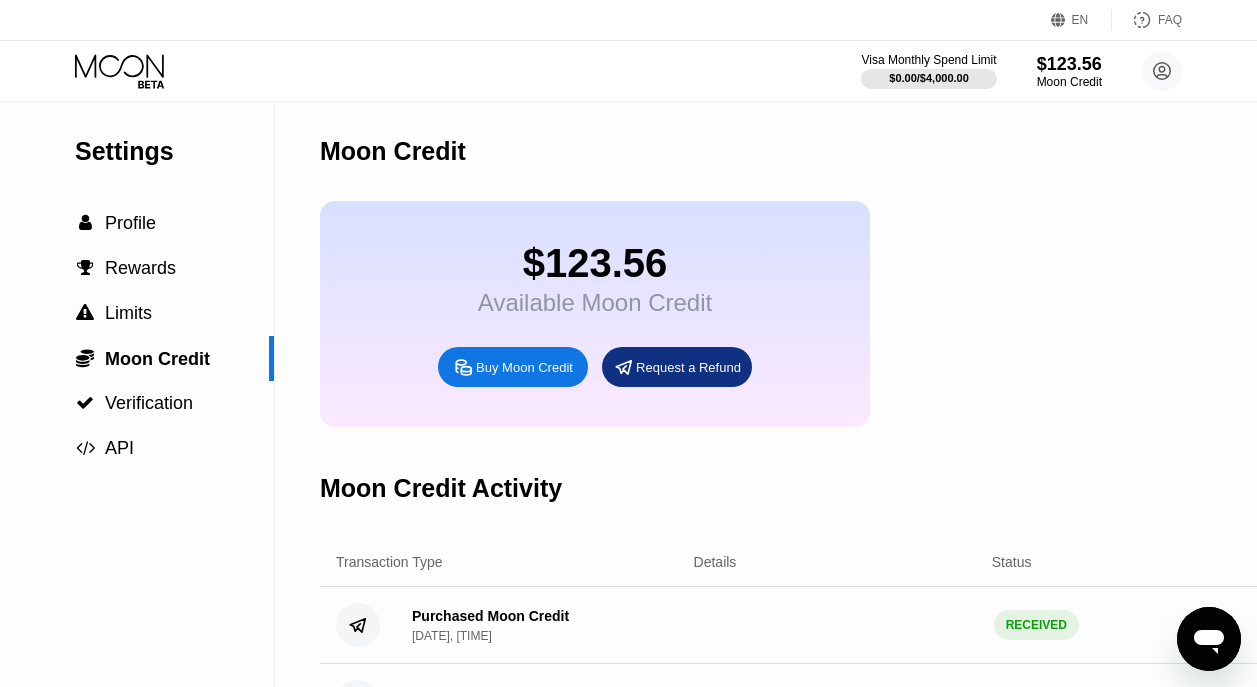 click 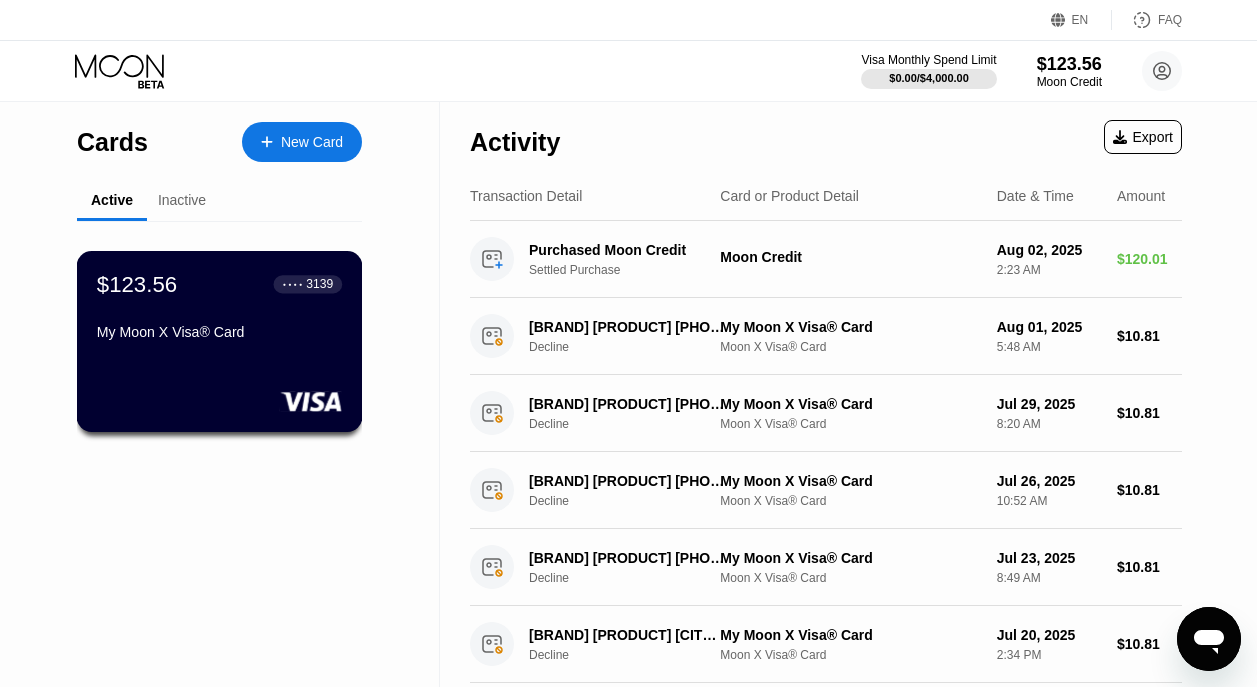 click on "My Moon X Visa® Card" at bounding box center [219, 332] 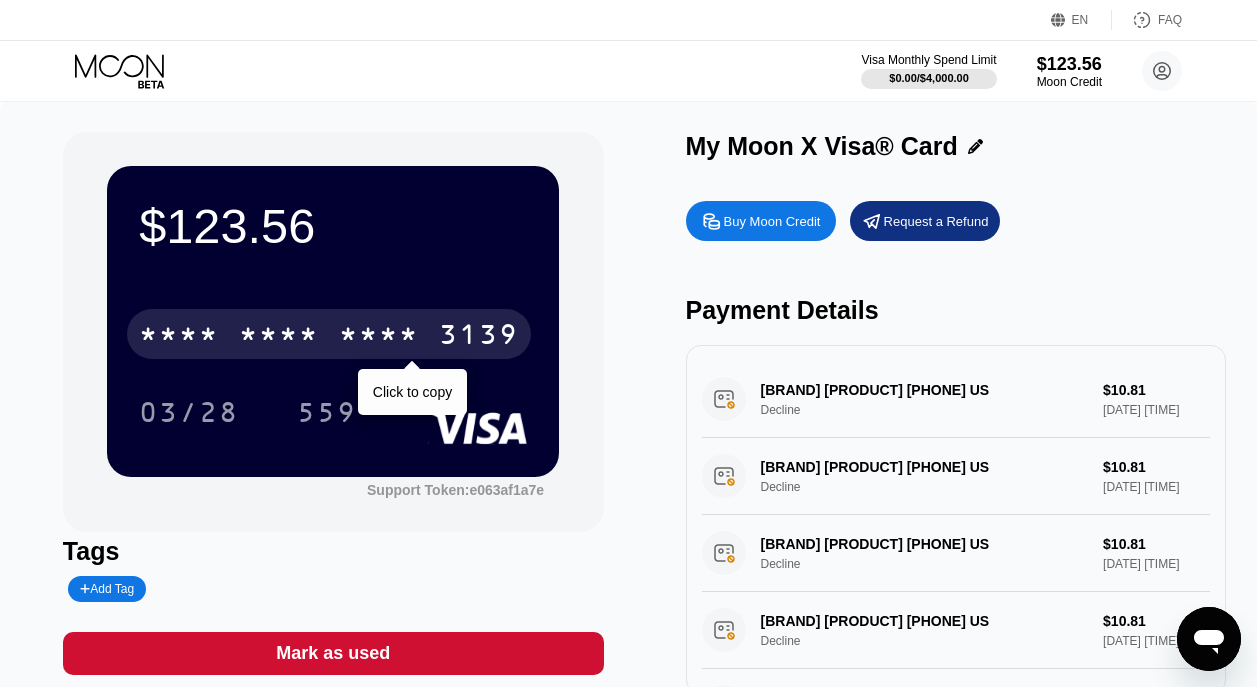 click on "3139" at bounding box center [479, 337] 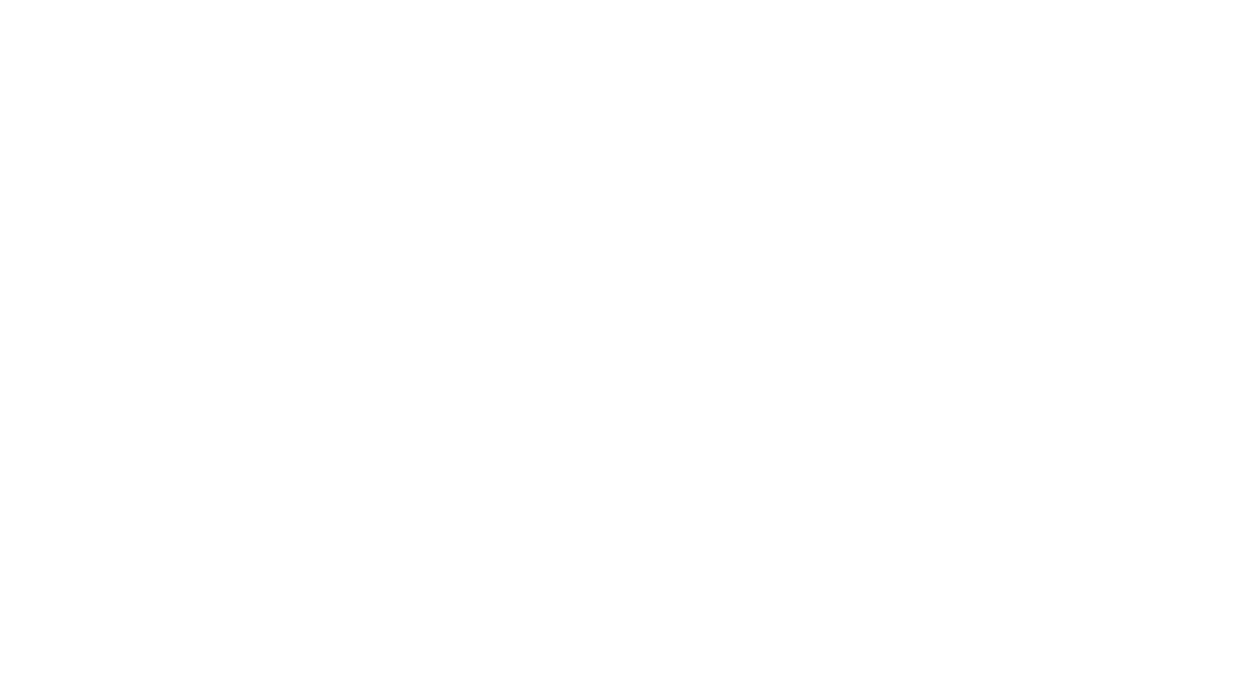 scroll, scrollTop: 0, scrollLeft: 0, axis: both 